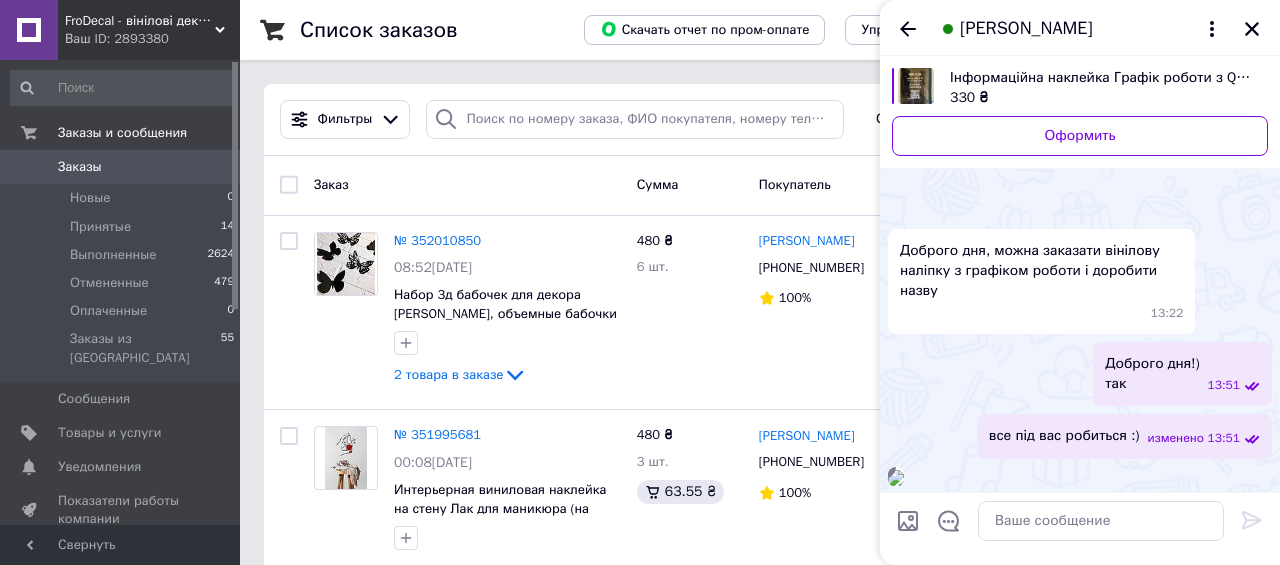 scroll, scrollTop: 0, scrollLeft: 0, axis: both 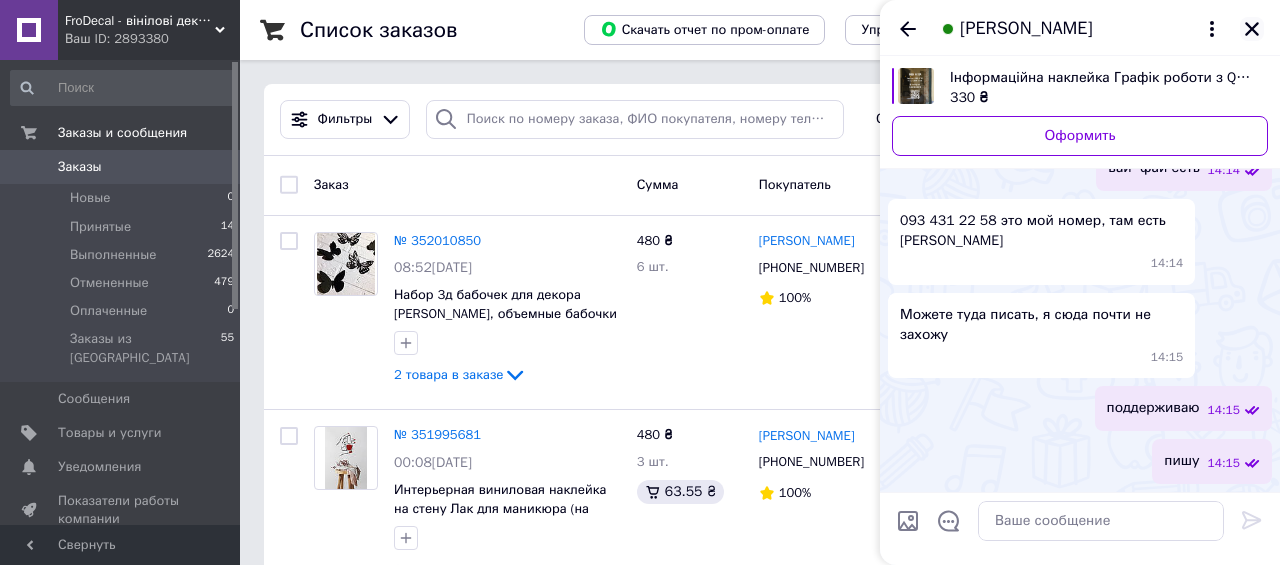 click 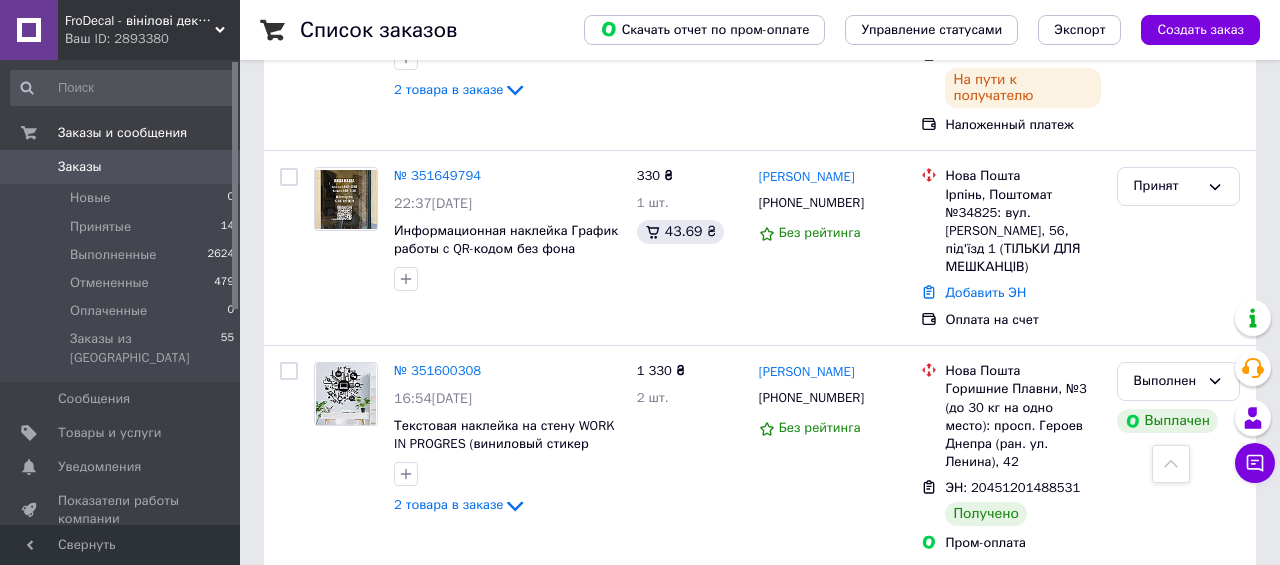 scroll, scrollTop: 848, scrollLeft: 0, axis: vertical 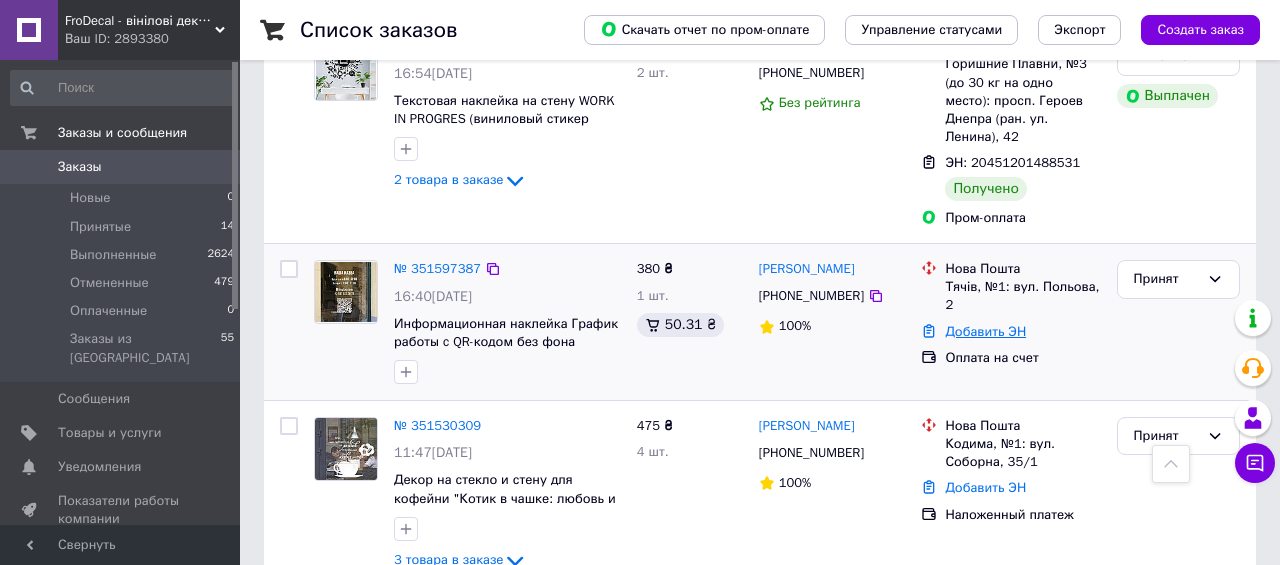click on "Добавить ЭН" at bounding box center (985, 331) 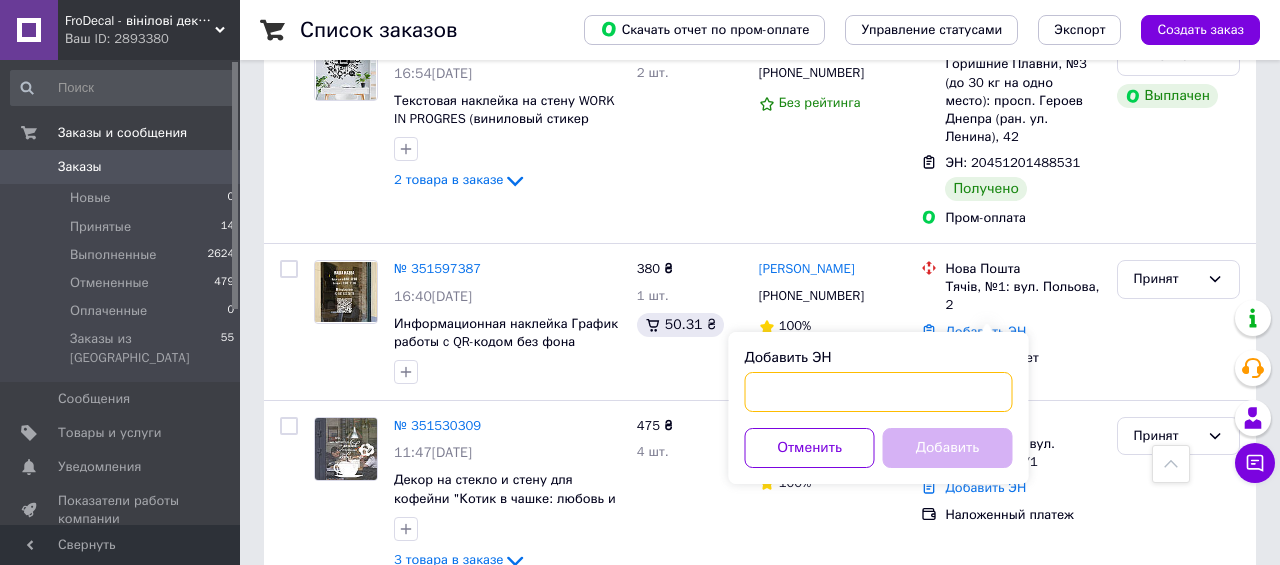 click on "Добавить ЭН" at bounding box center [879, 392] 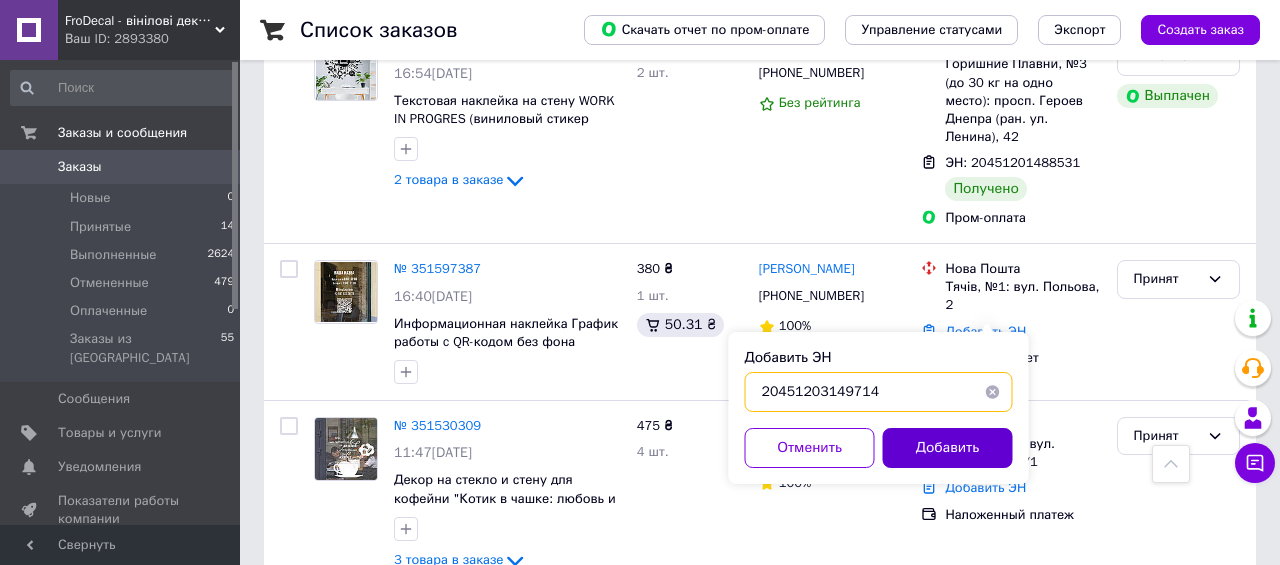 type on "20451203149714" 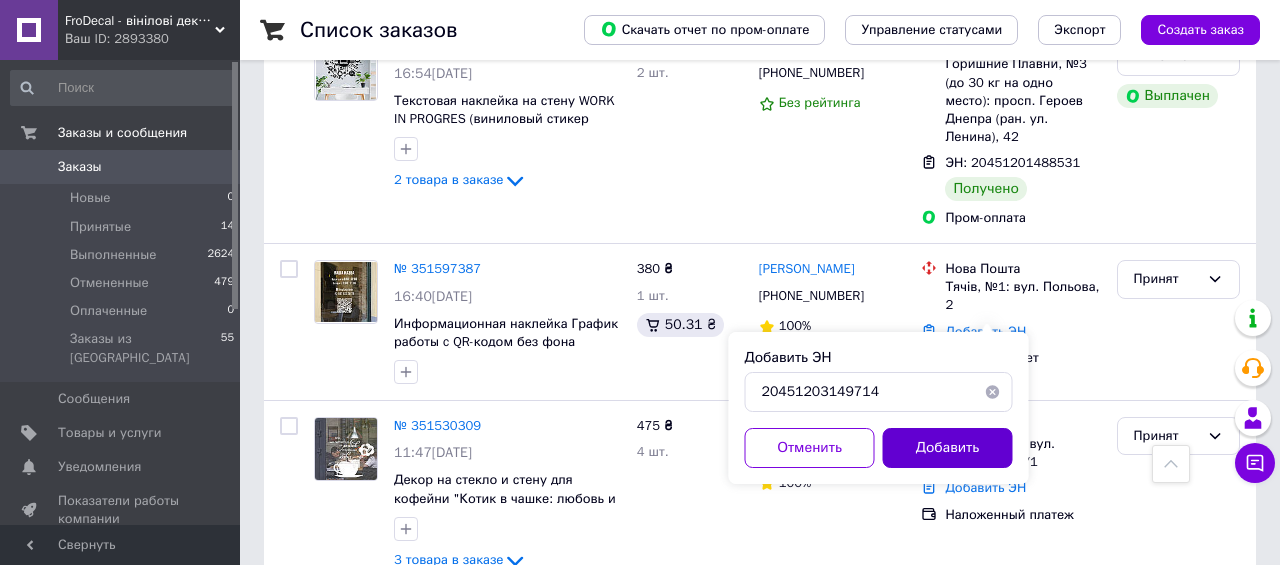 click on "Добавить" at bounding box center (948, 448) 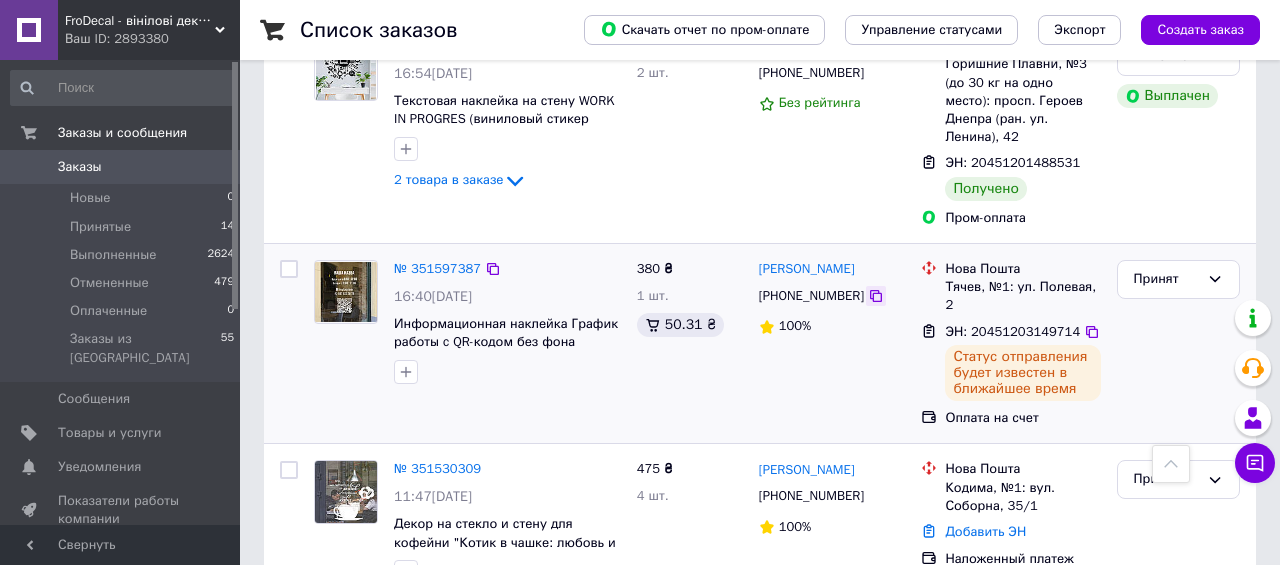 click 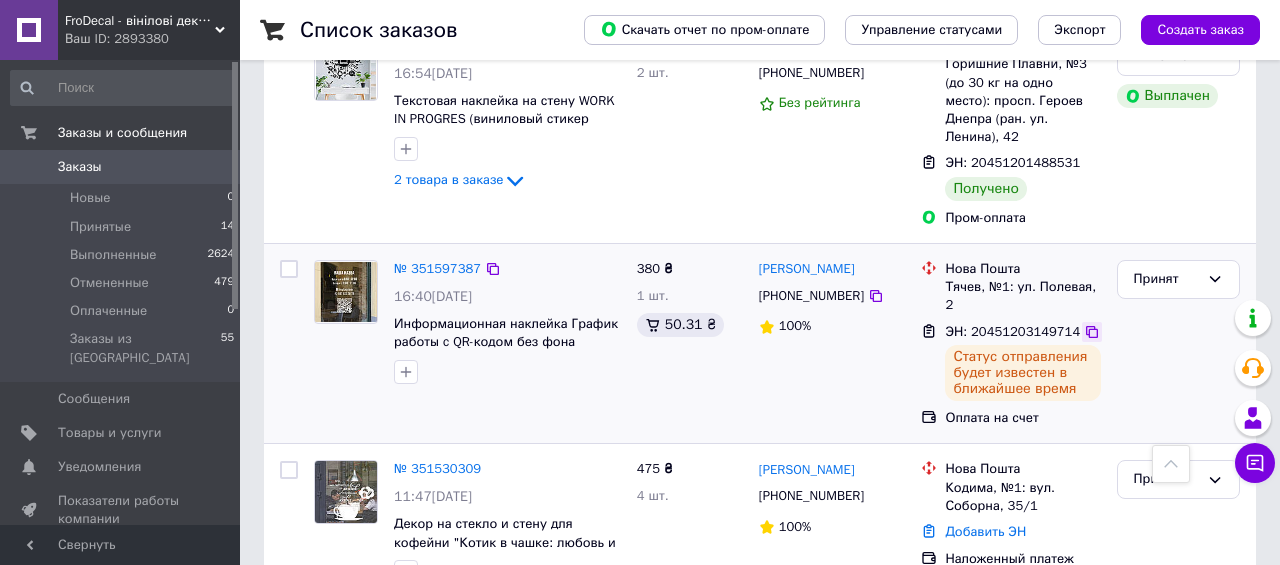 click 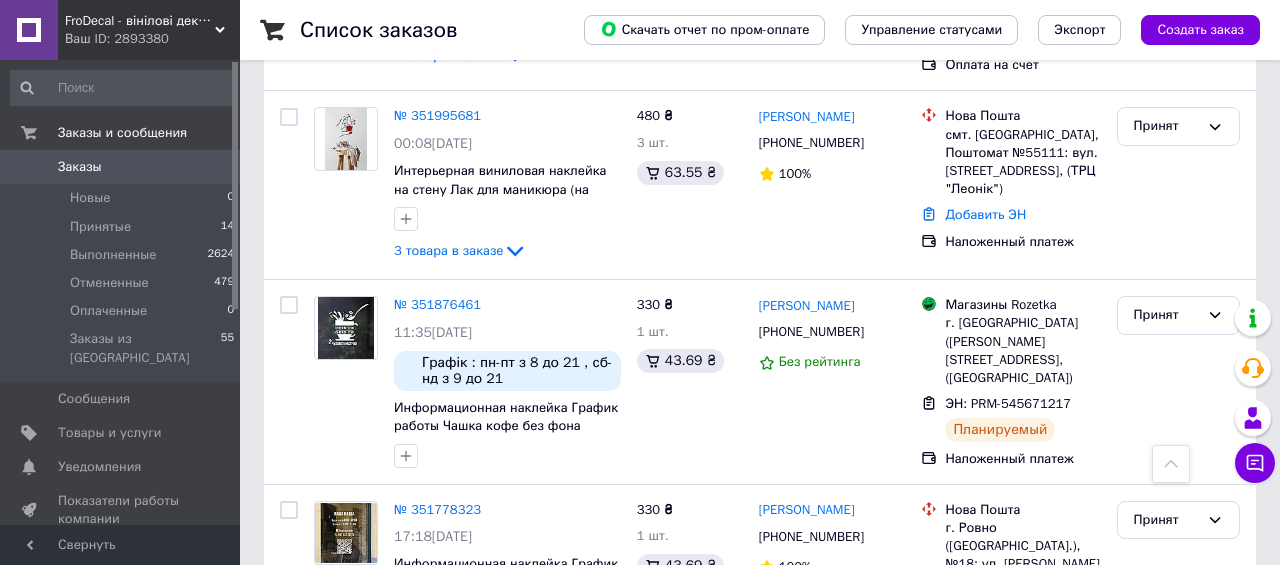 scroll, scrollTop: 184, scrollLeft: 0, axis: vertical 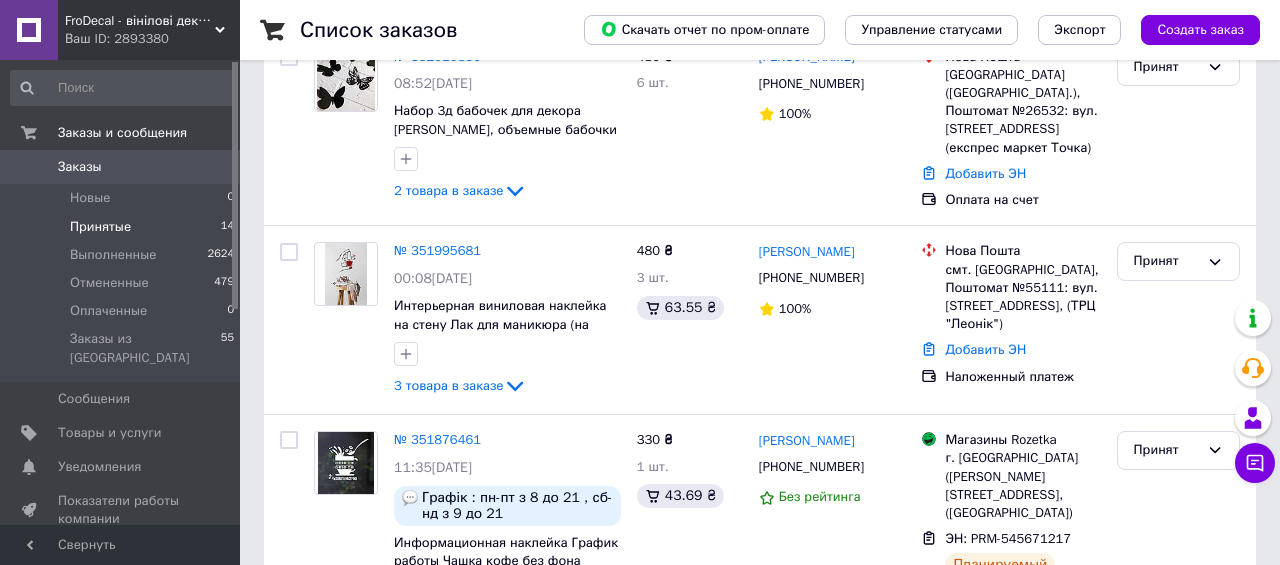 click on "14" at bounding box center [227, 227] 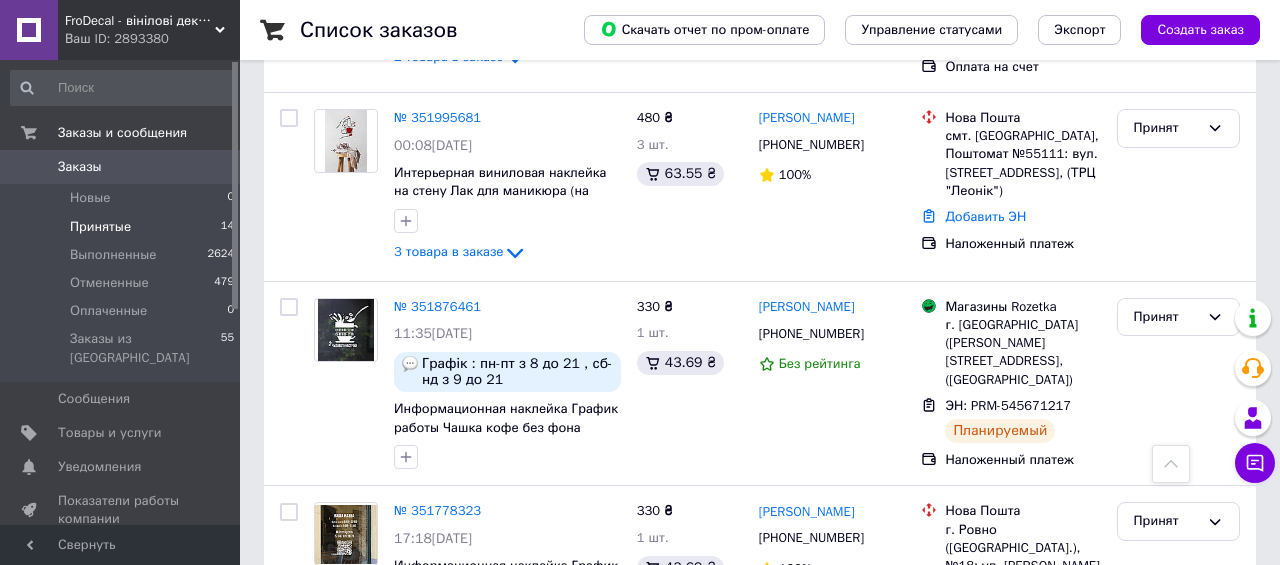scroll, scrollTop: 390, scrollLeft: 0, axis: vertical 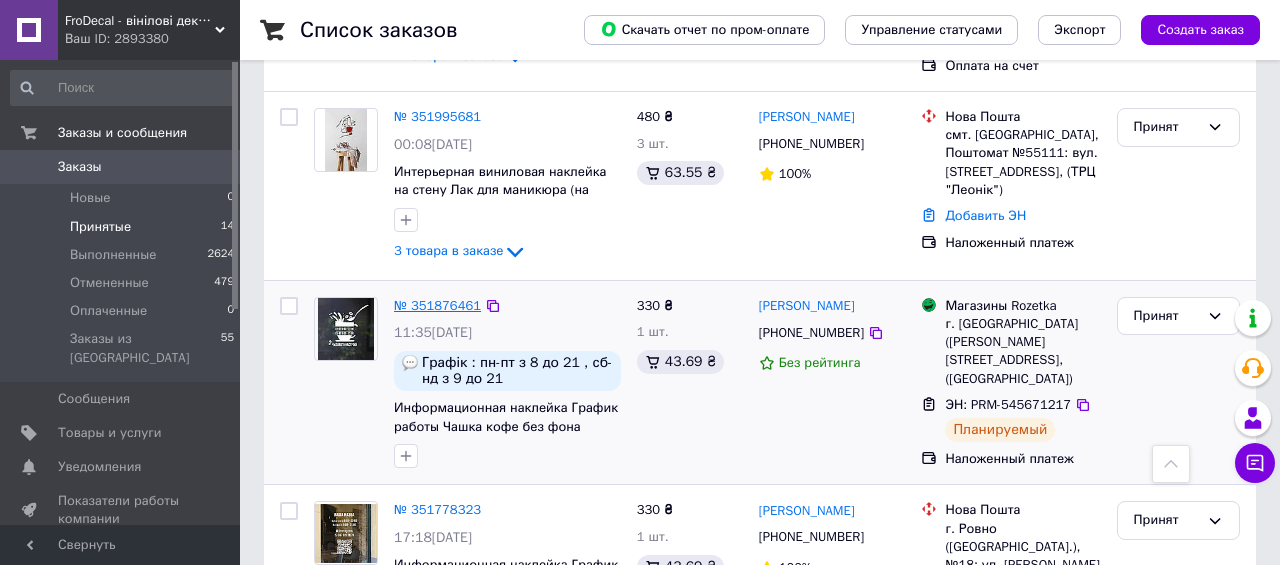 click on "№ 351876461" at bounding box center [437, 305] 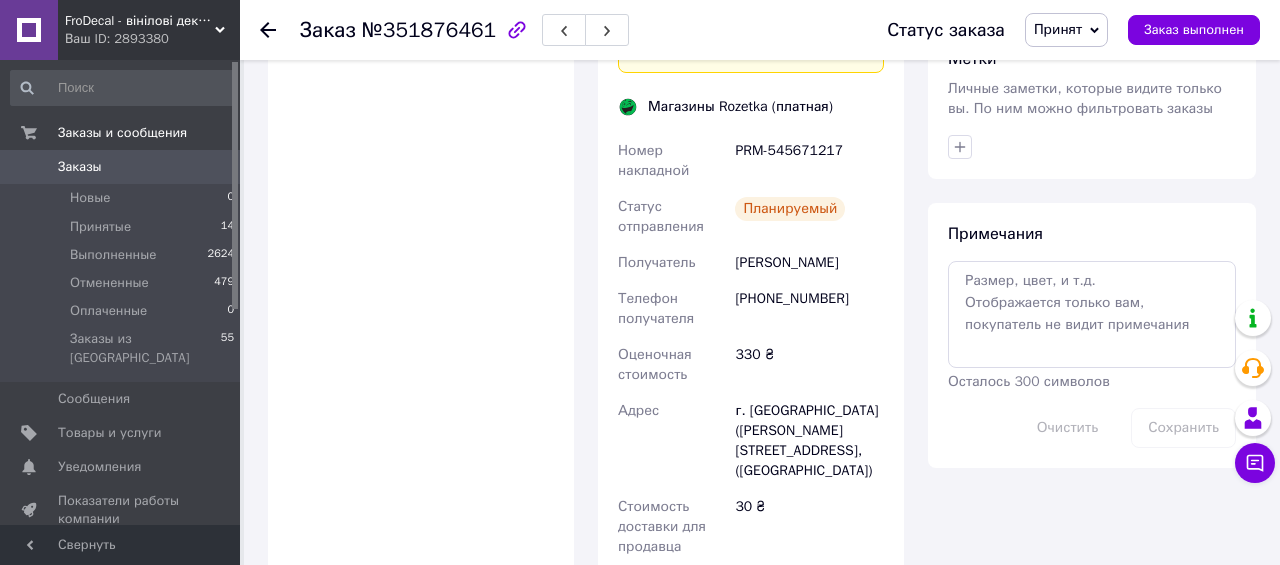 scroll, scrollTop: 890, scrollLeft: 0, axis: vertical 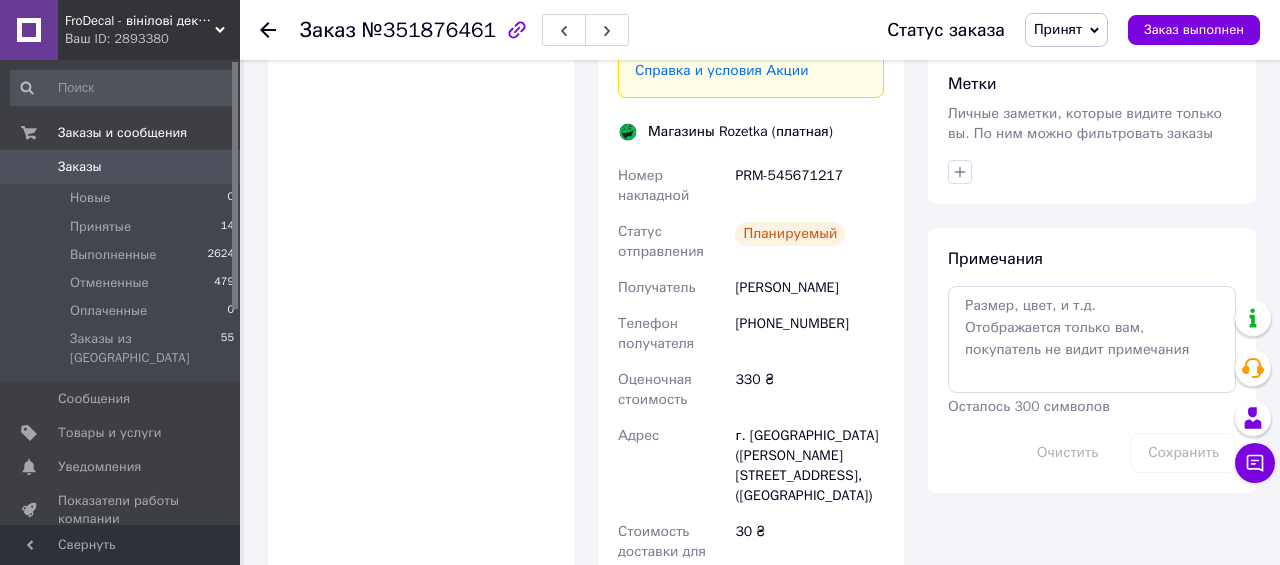 click on "PRM-545671217" at bounding box center (809, 186) 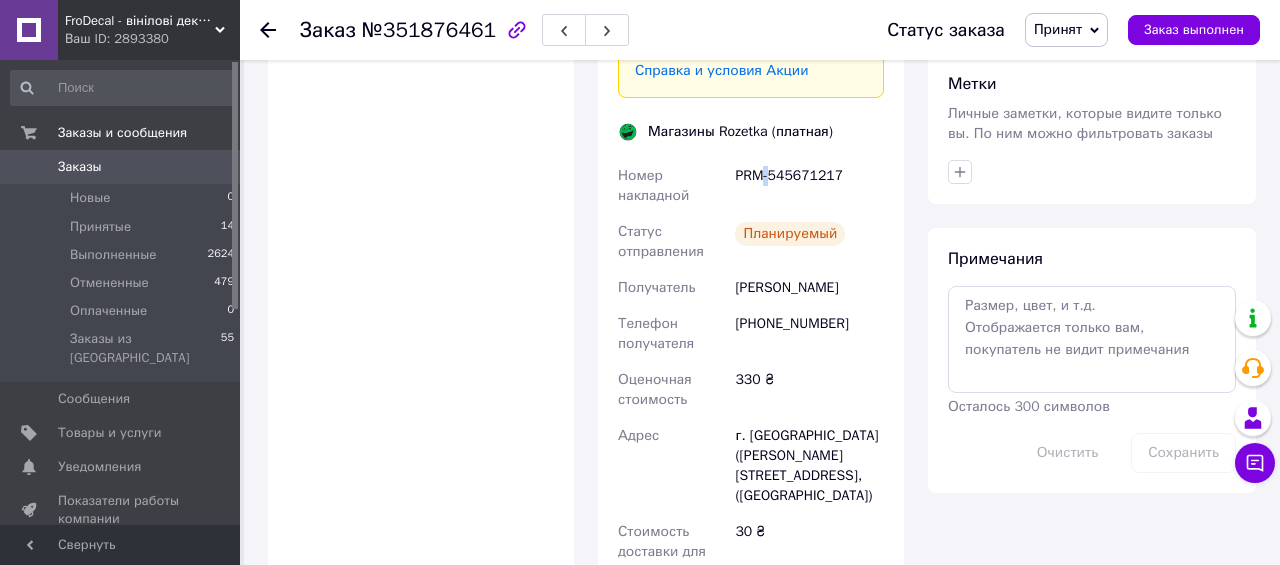 click on "PRM-545671217" at bounding box center (809, 186) 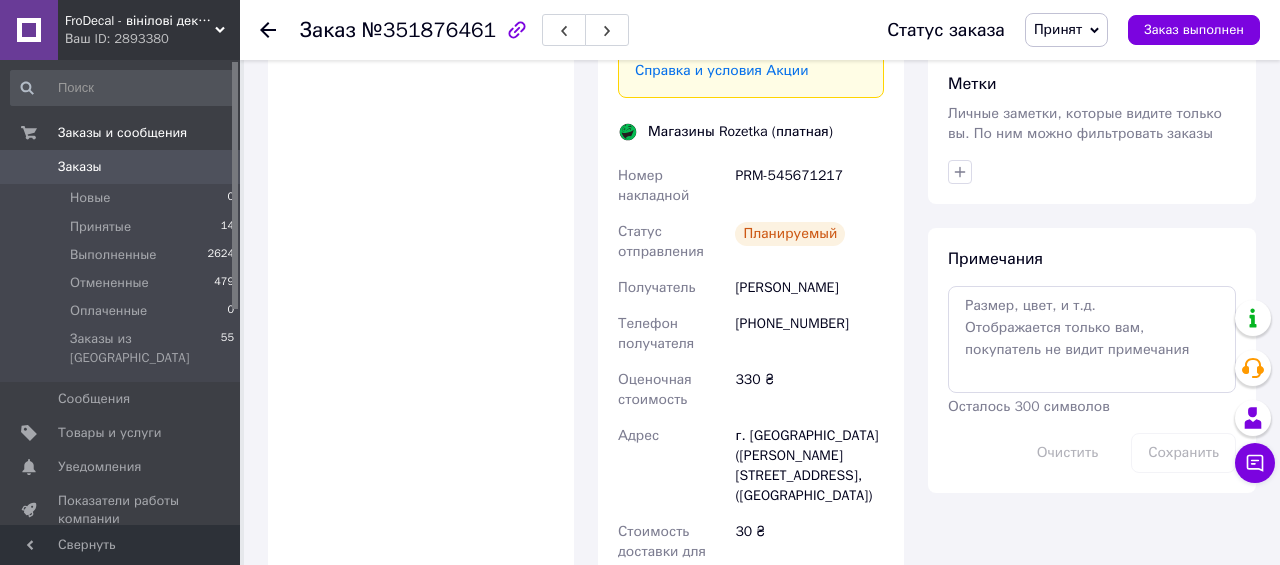 click on "PRM-545671217" at bounding box center (809, 186) 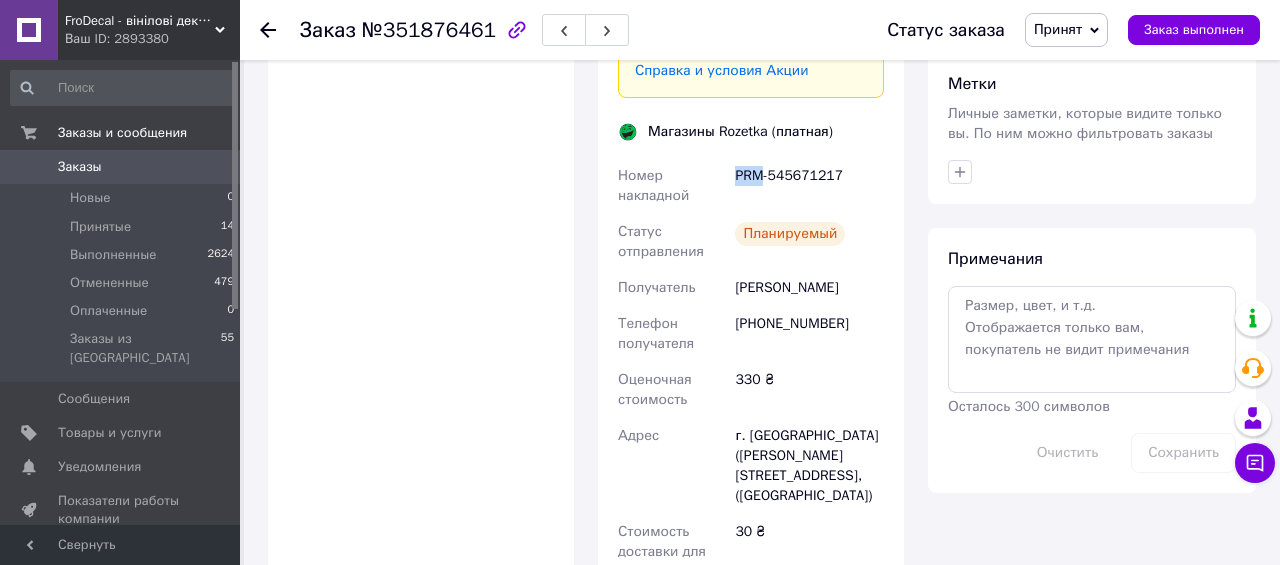click on "PRM-545671217" at bounding box center (809, 186) 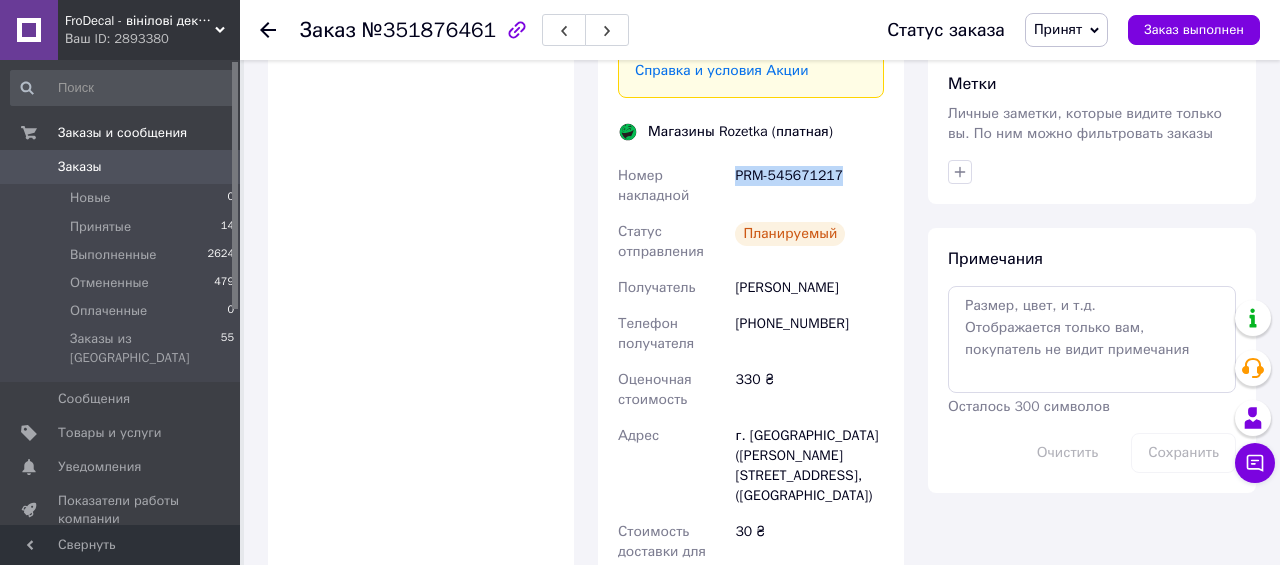 click on "PRM-545671217" at bounding box center [809, 186] 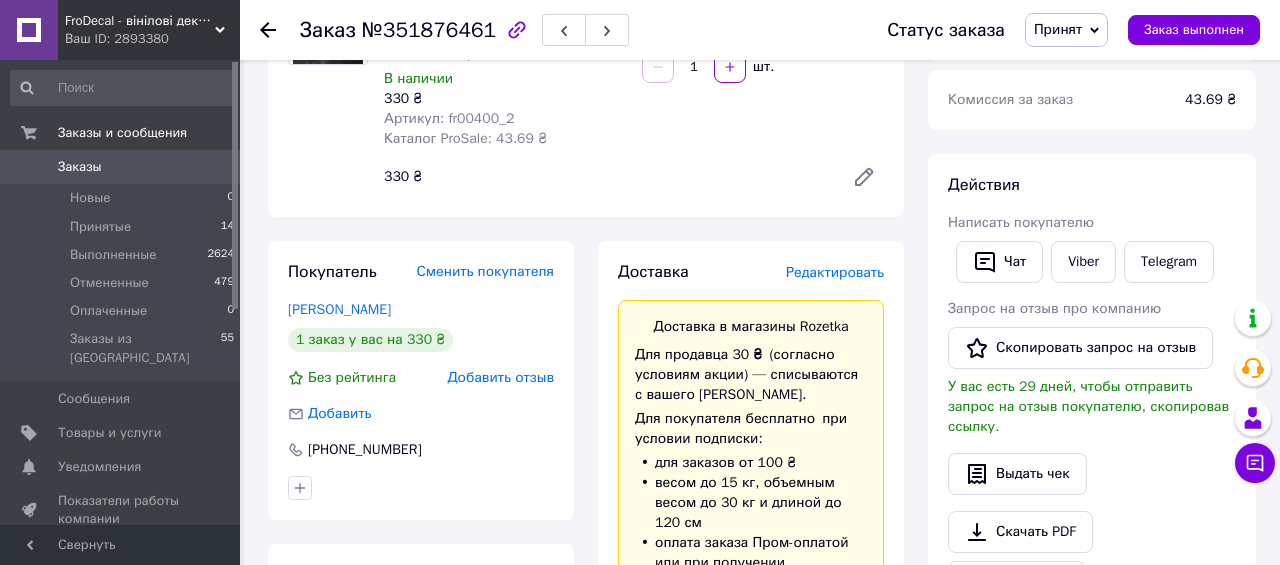 scroll, scrollTop: 0, scrollLeft: 0, axis: both 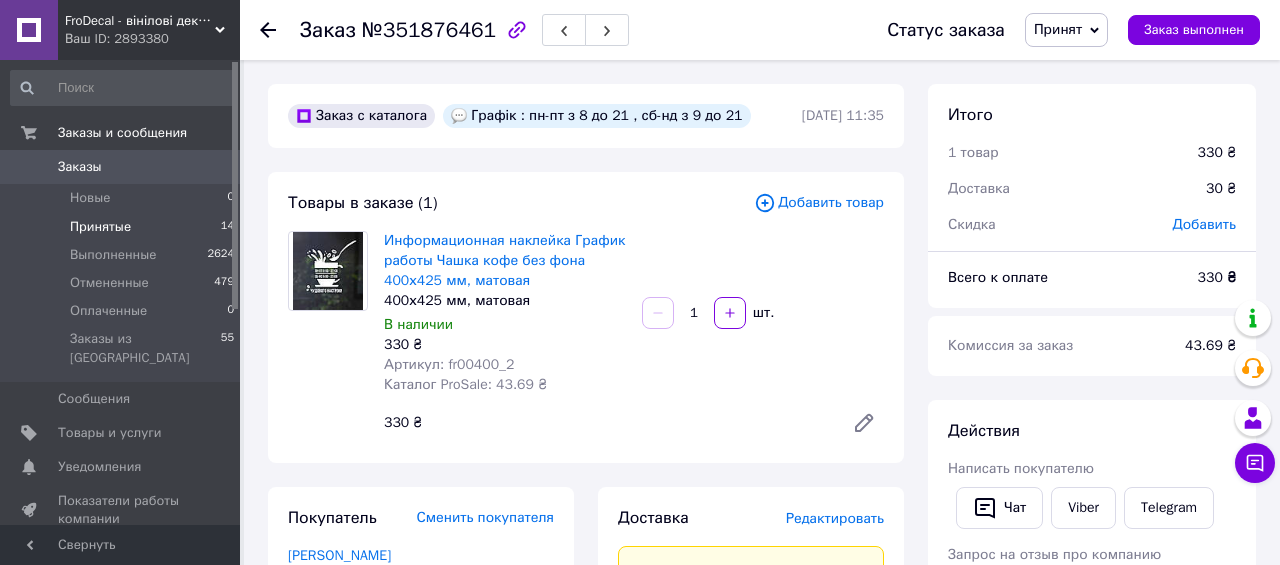 click on "Принятые" at bounding box center (100, 227) 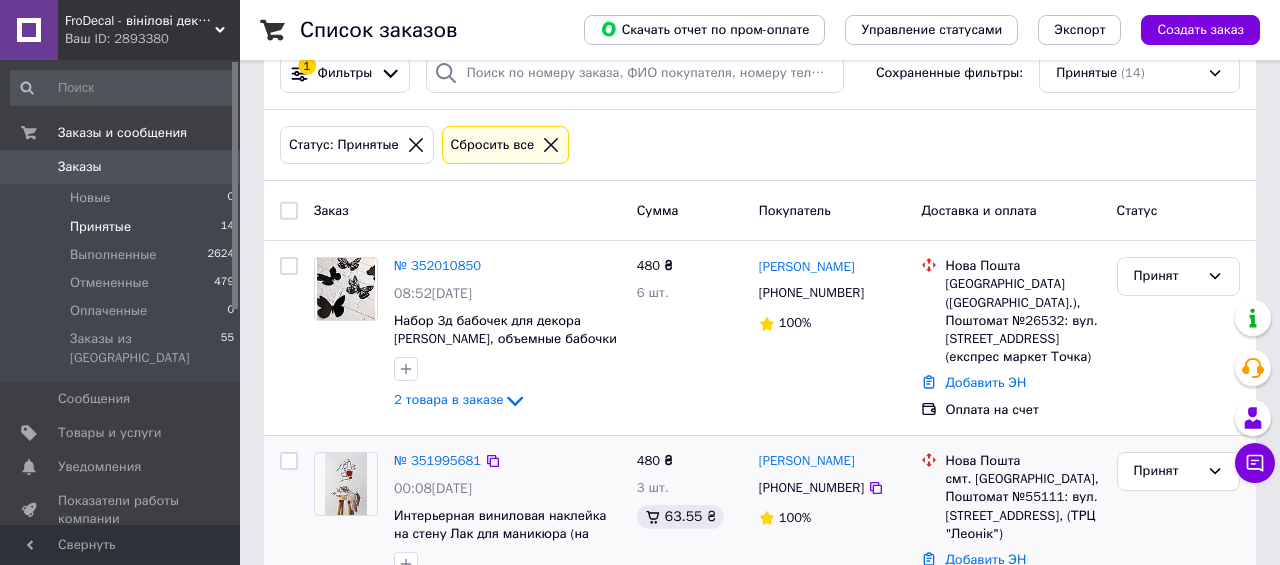 scroll, scrollTop: 0, scrollLeft: 0, axis: both 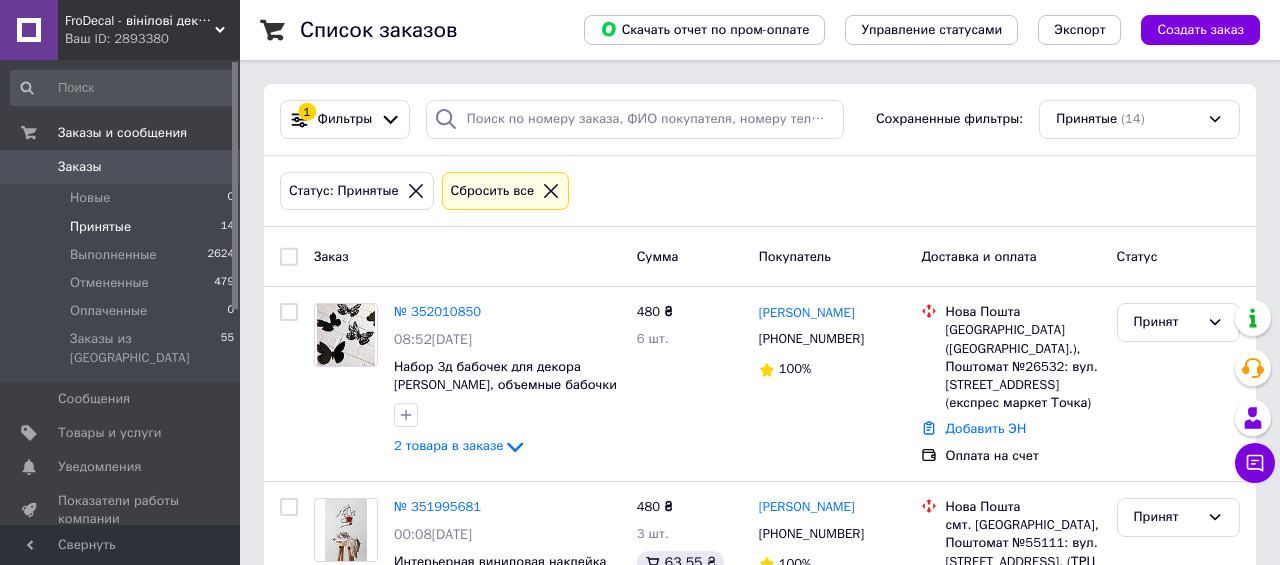 click 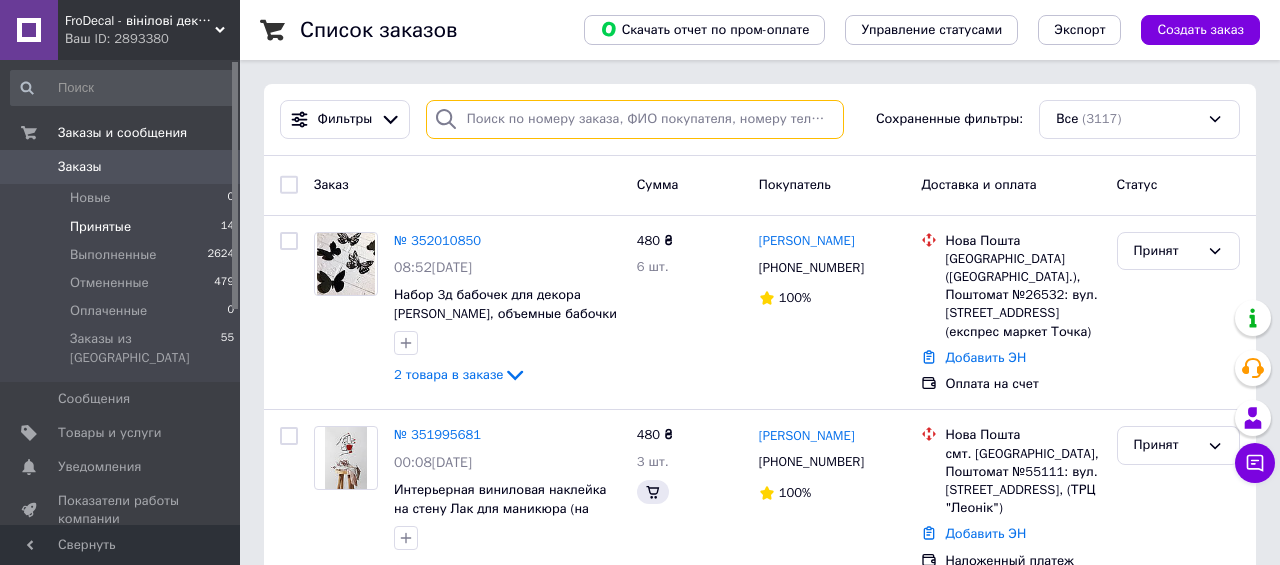 click at bounding box center (635, 119) 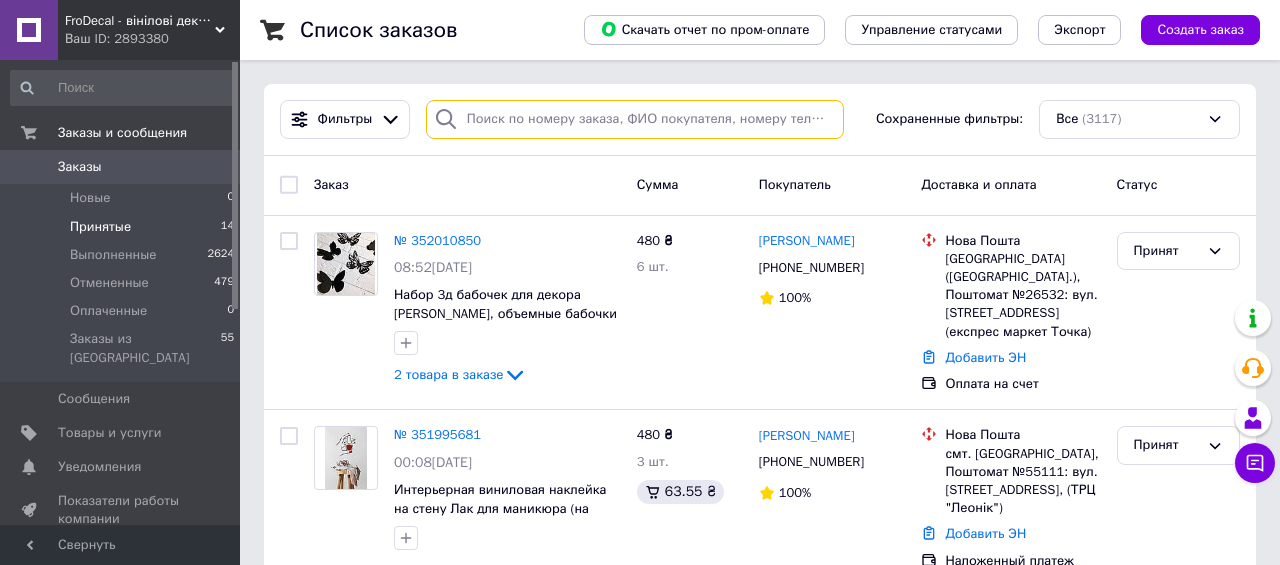 paste on "[PHONE_NUMBER]" 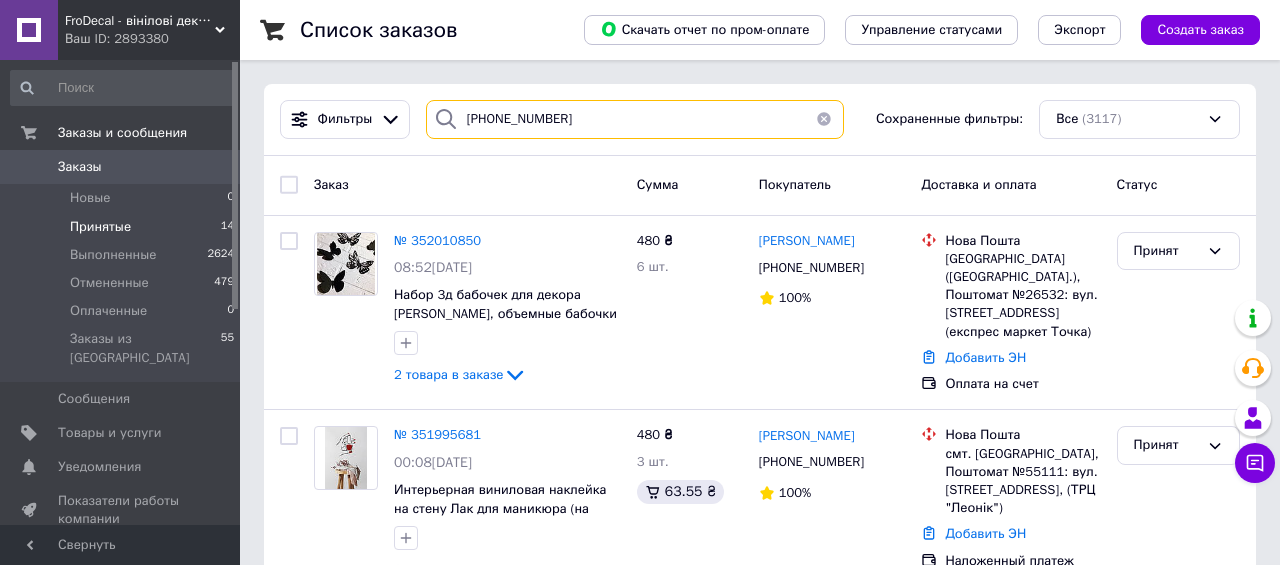 type on "[PHONE_NUMBER]" 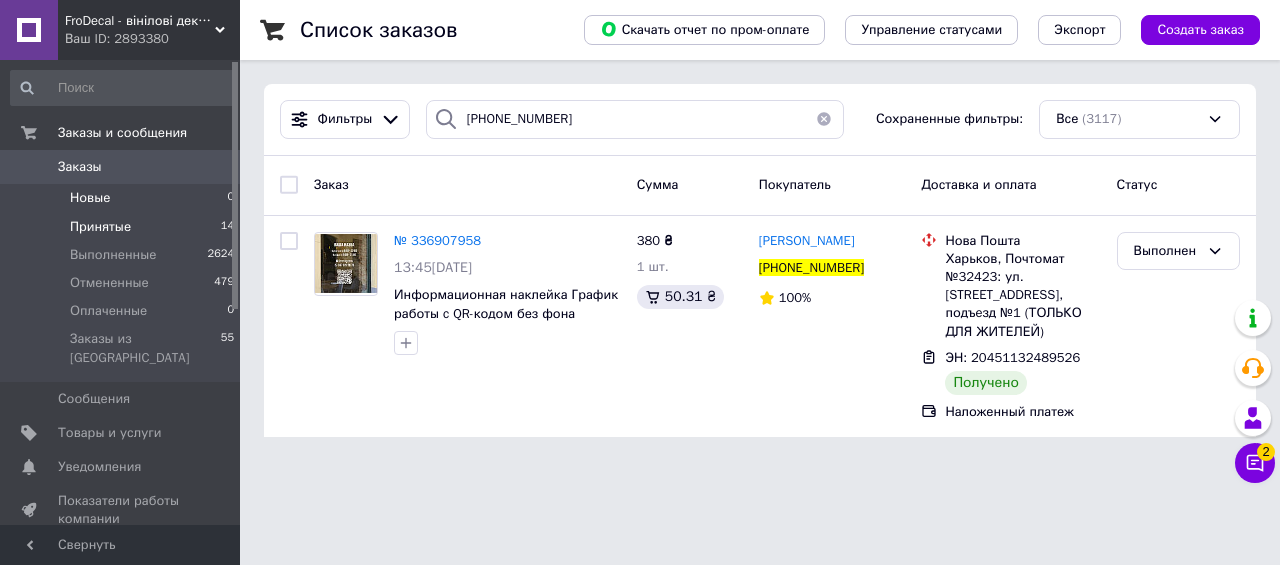 click on "Новые 0" at bounding box center (123, 198) 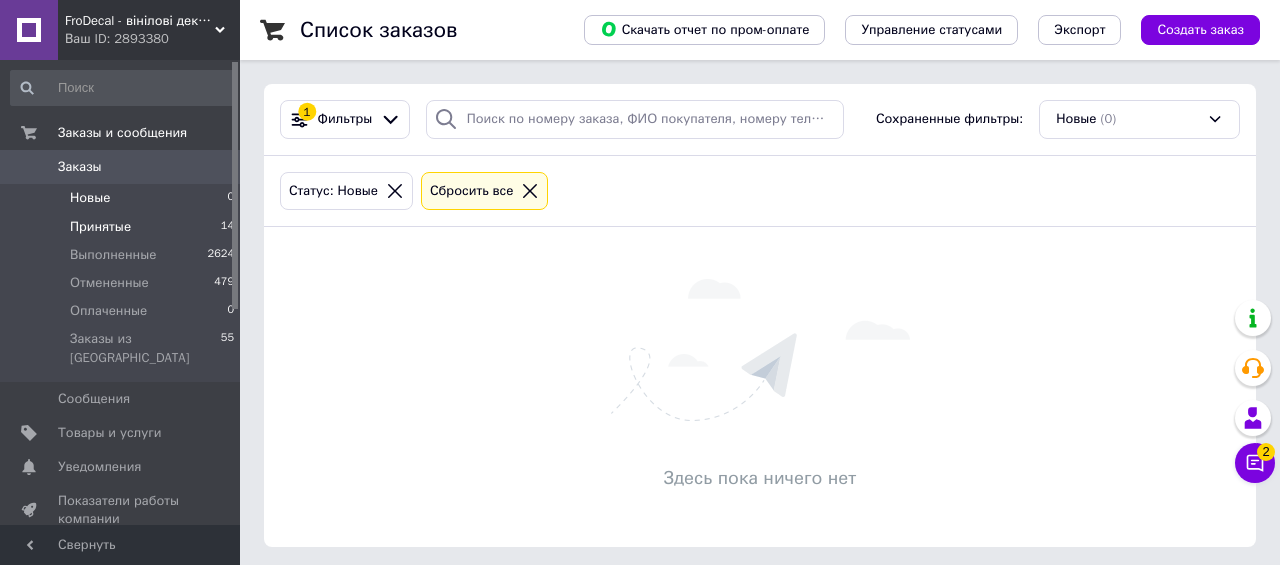 click on "Принятые" at bounding box center (100, 227) 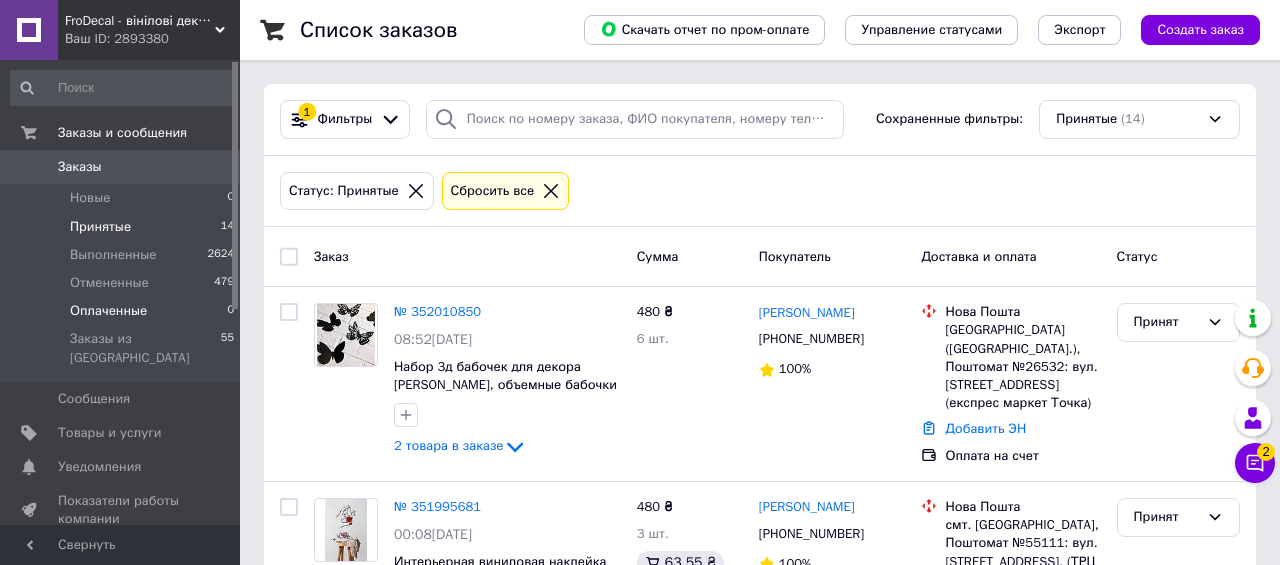 click on "Оплаченные" at bounding box center (108, 311) 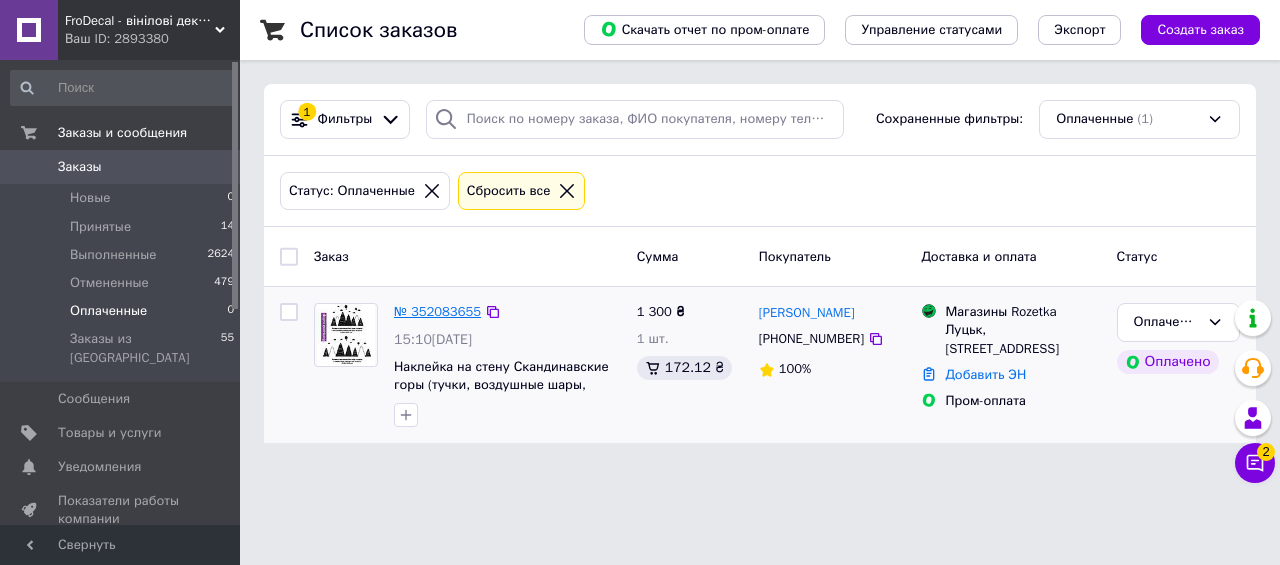 click on "№ 352083655" at bounding box center [437, 311] 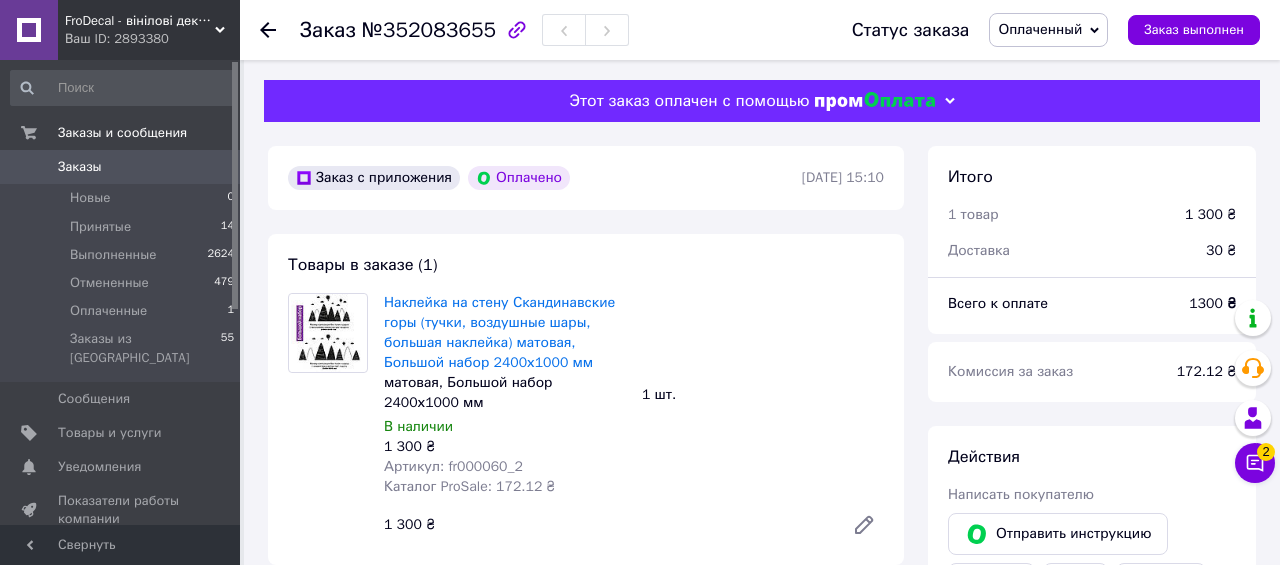 click on "Оплаченный" at bounding box center (1040, 29) 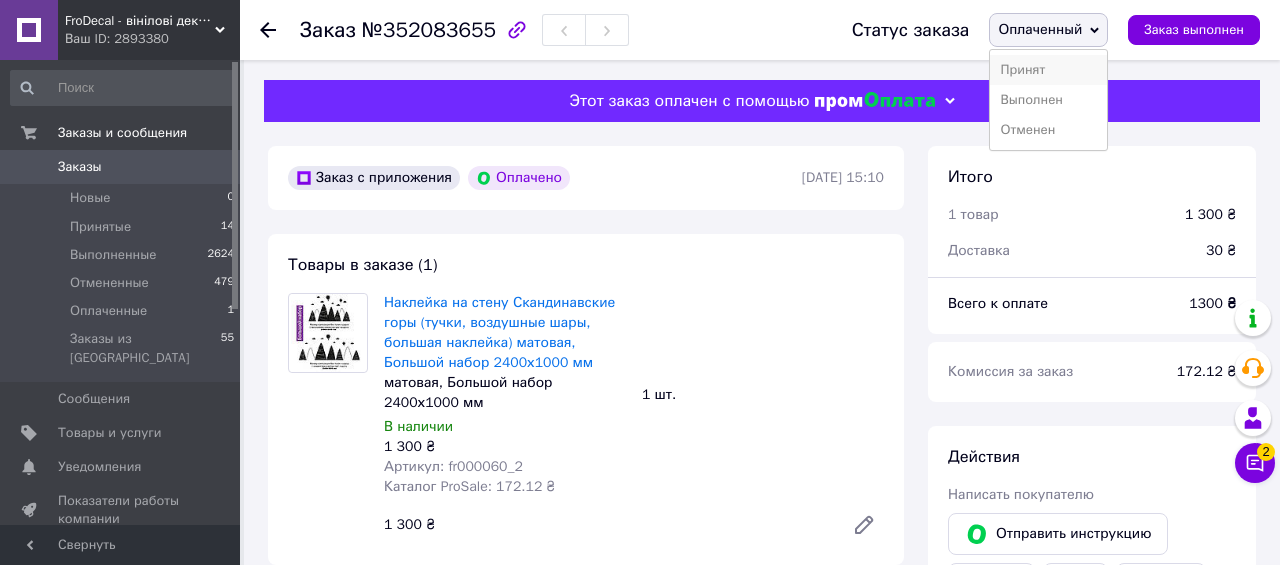 click on "Принят" at bounding box center (1048, 70) 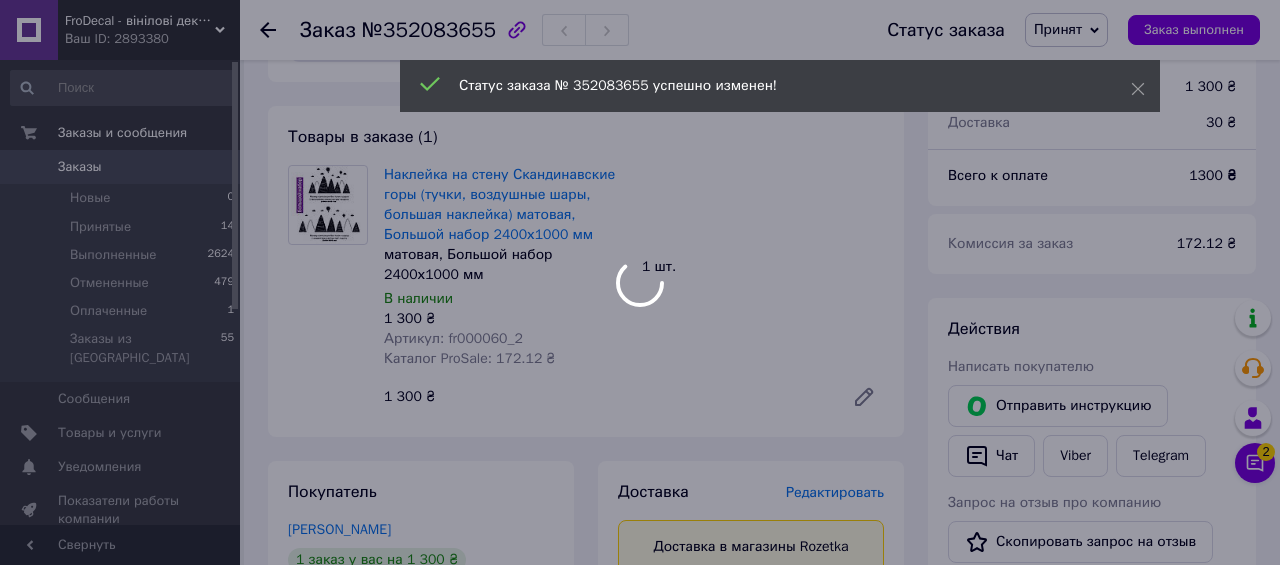 scroll, scrollTop: 130, scrollLeft: 0, axis: vertical 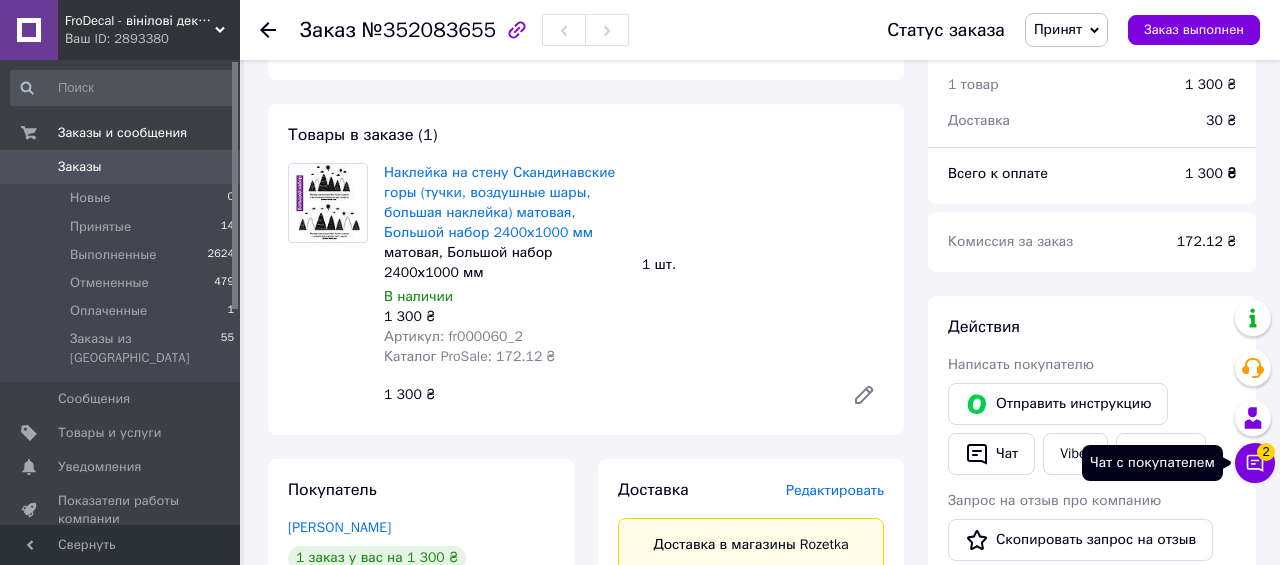 click on "Чат с покупателем 2" at bounding box center (1255, 463) 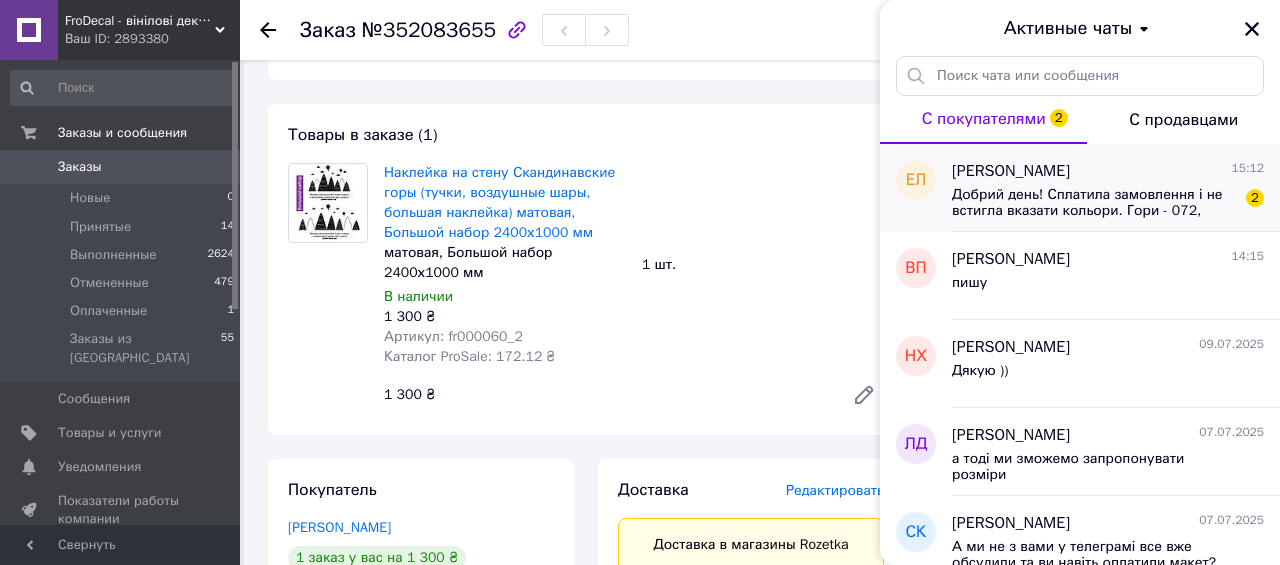 click on "Добрий день! Сплатила замовлення і не встигла вказати кольори. Гори - 072, хмари - 010" at bounding box center (1094, 203) 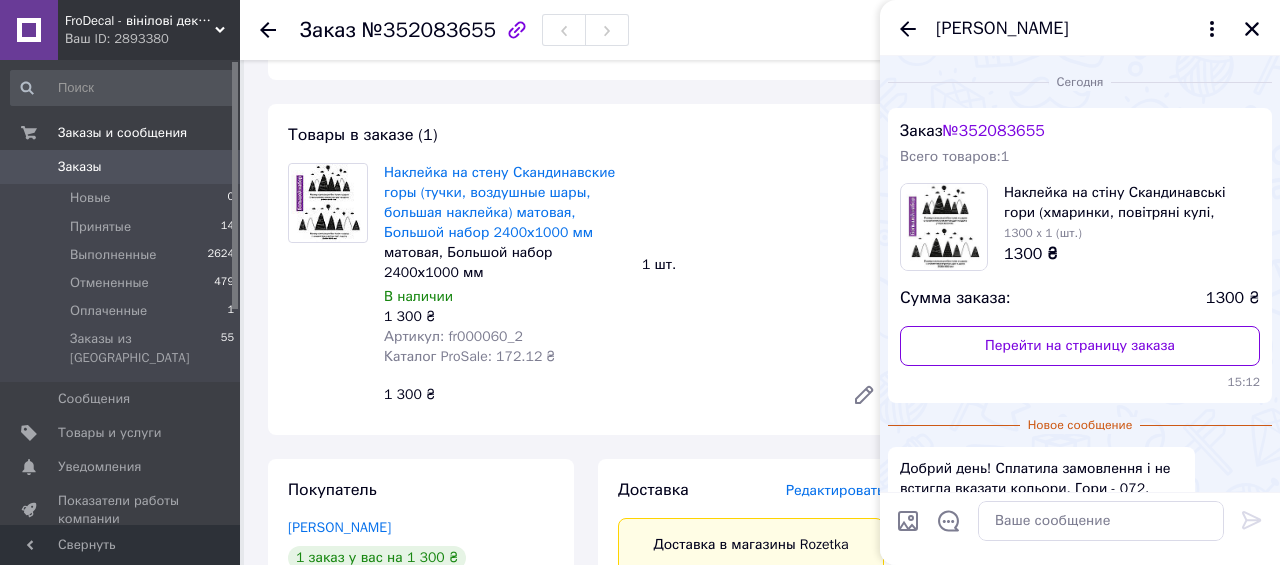 scroll, scrollTop: 140, scrollLeft: 0, axis: vertical 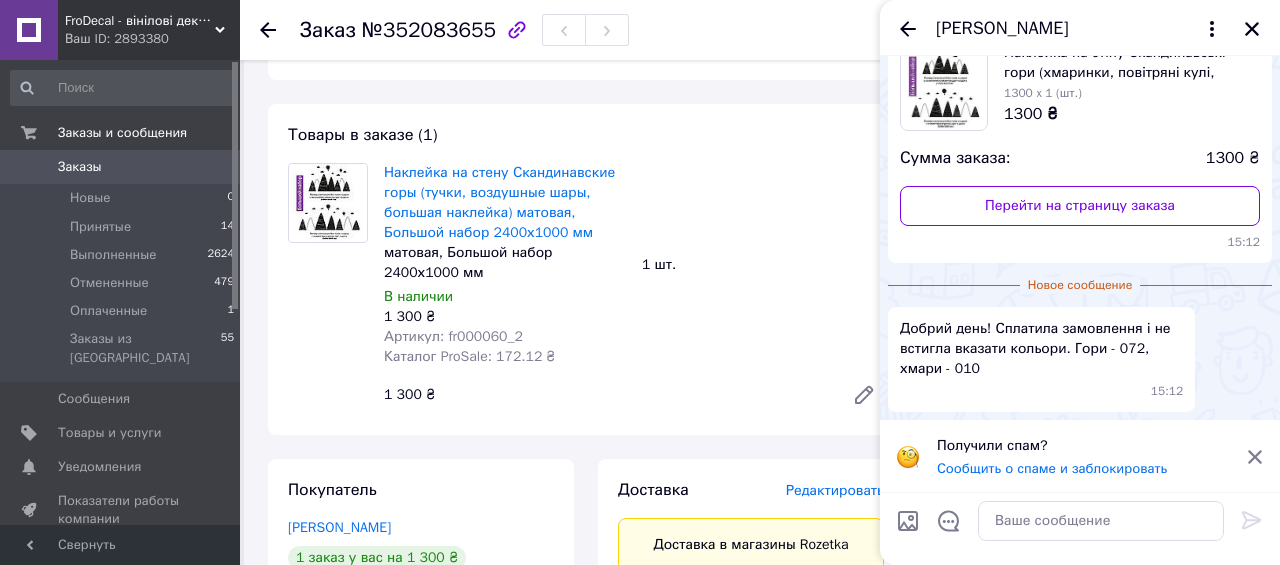 click on "1 шт." at bounding box center (763, 265) 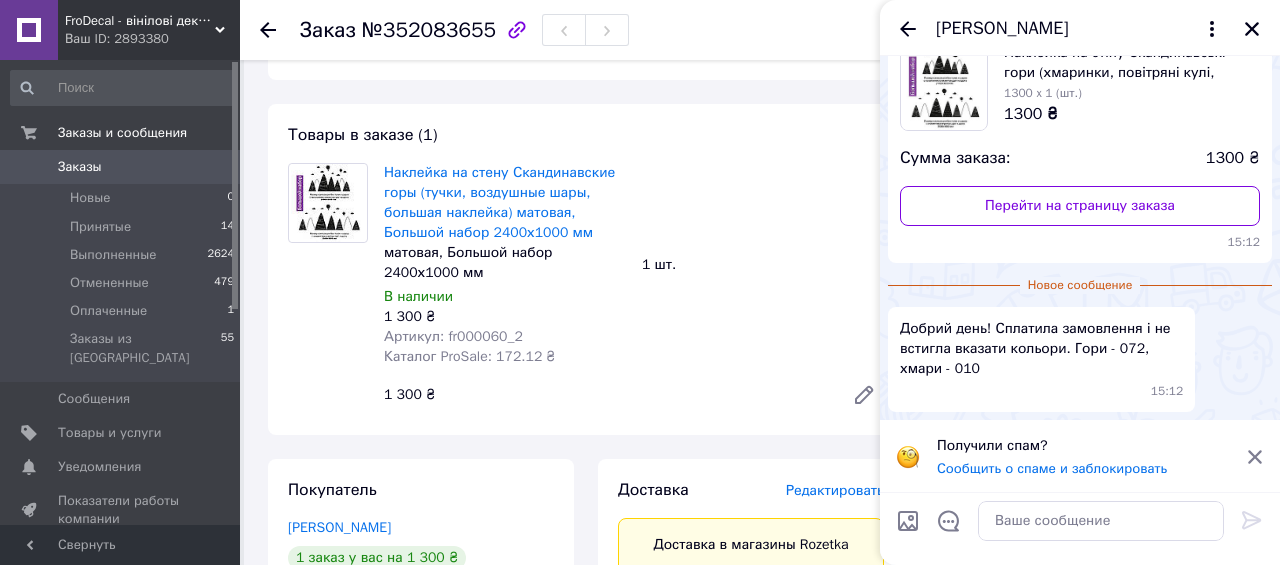 click on "Наклейка на стену Скандинавские горы (тучки, воздушные шары, большая наклейка) матовая, Большой набор 2400х1000 мм матовая, Большой набор 2400х1000 мм В наличии 1 300 ₴ Артикул: fr000060_2 Каталог ProSale: 172.12 ₴  1 шт. 1 300 ₴" at bounding box center [634, 289] 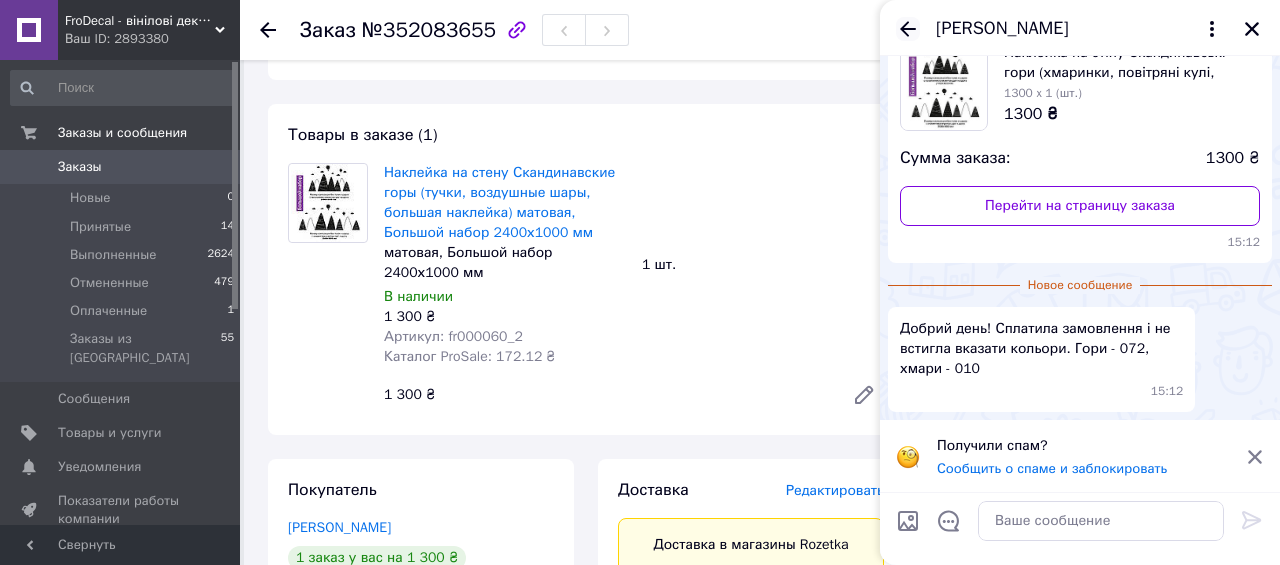 click 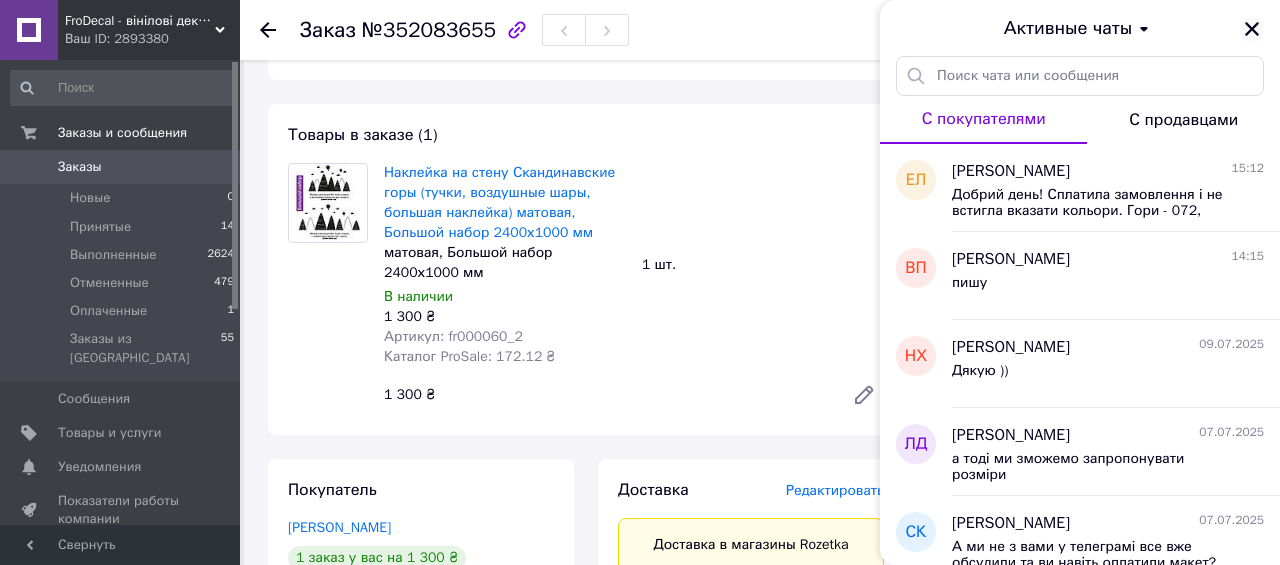 click 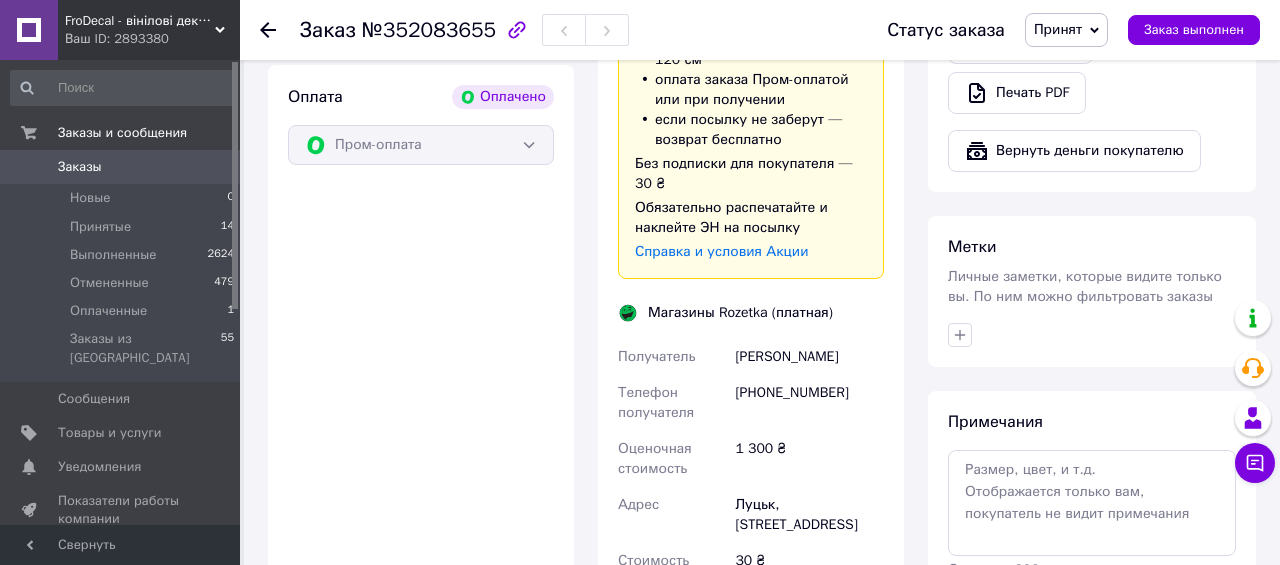 scroll, scrollTop: 814, scrollLeft: 0, axis: vertical 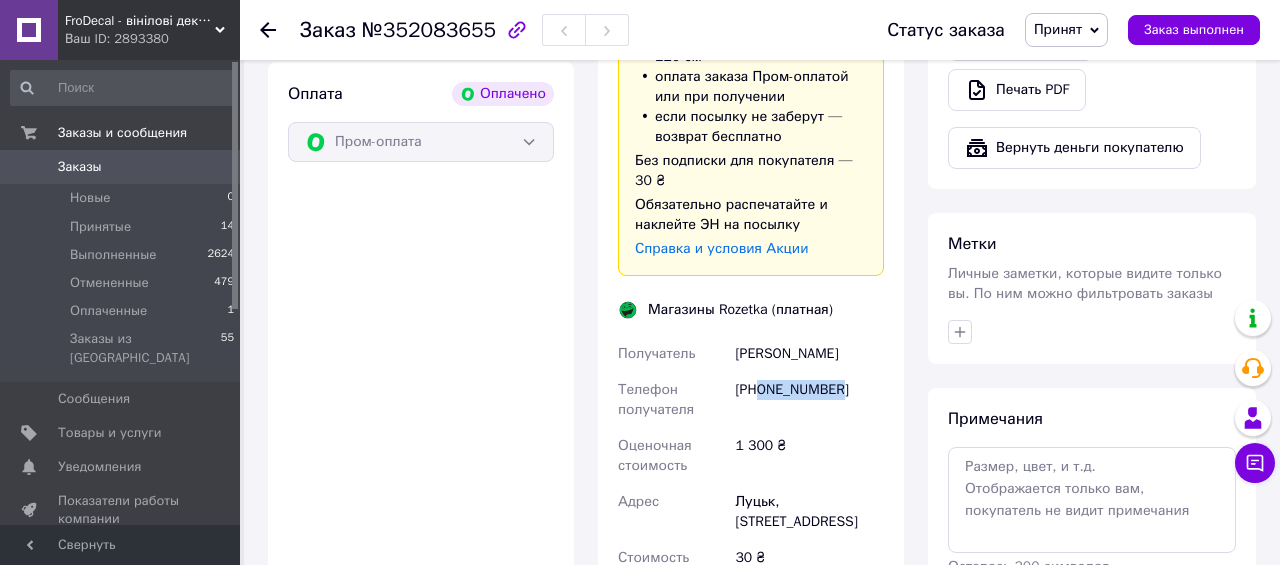 drag, startPoint x: 761, startPoint y: 392, endPoint x: 903, endPoint y: 391, distance: 142.00352 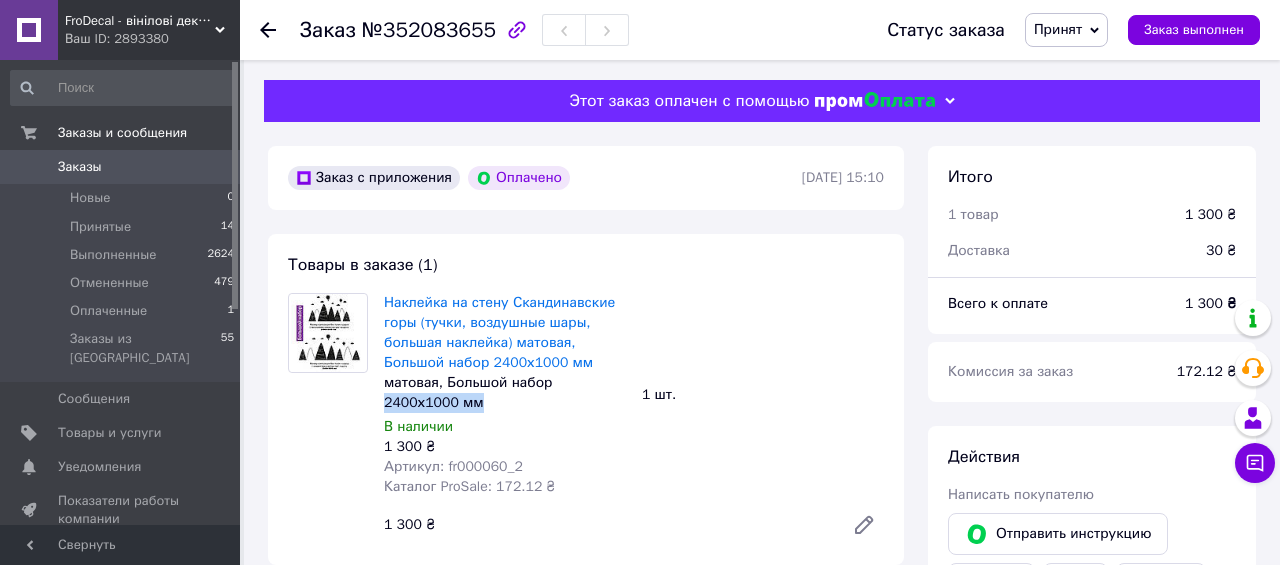 drag, startPoint x: 494, startPoint y: 404, endPoint x: 386, endPoint y: 401, distance: 108.04166 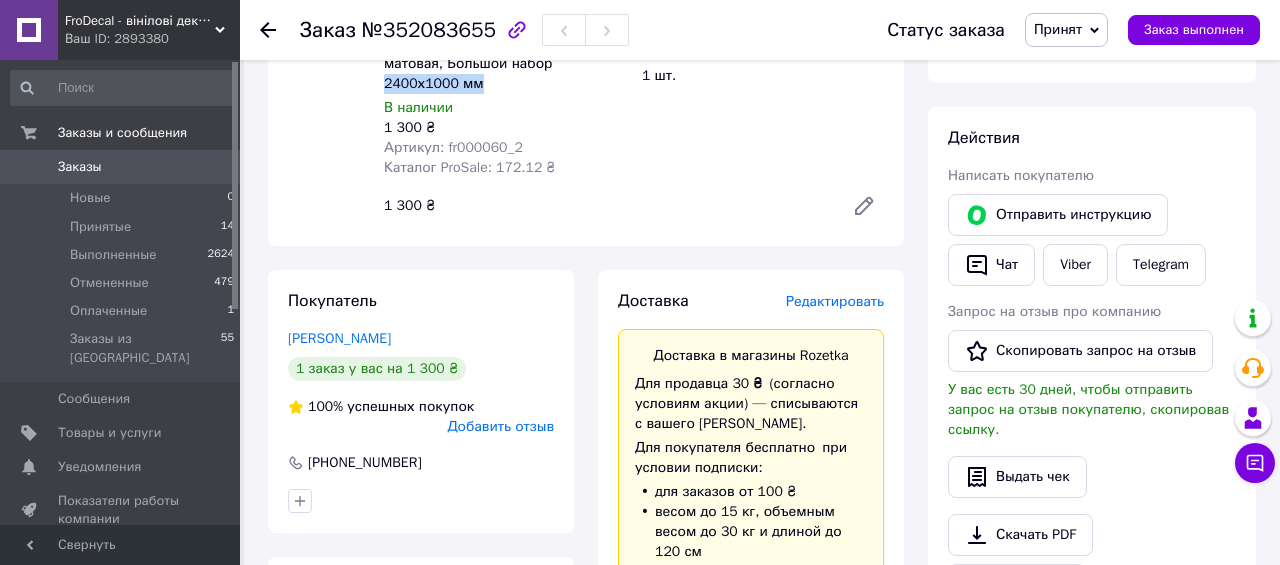 scroll, scrollTop: 0, scrollLeft: 0, axis: both 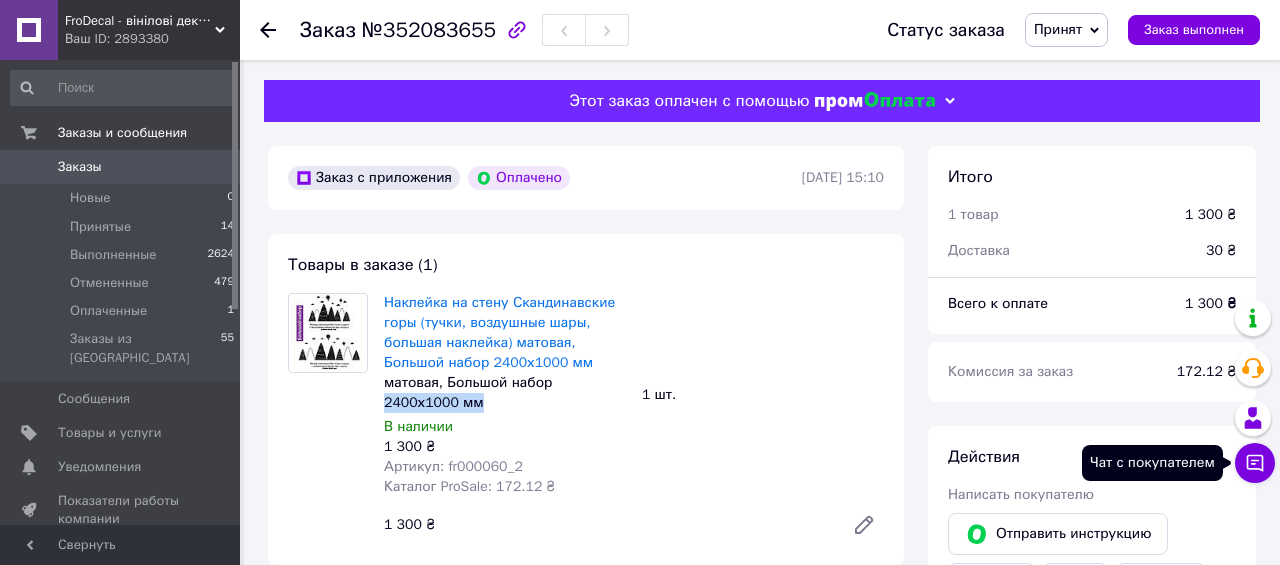click 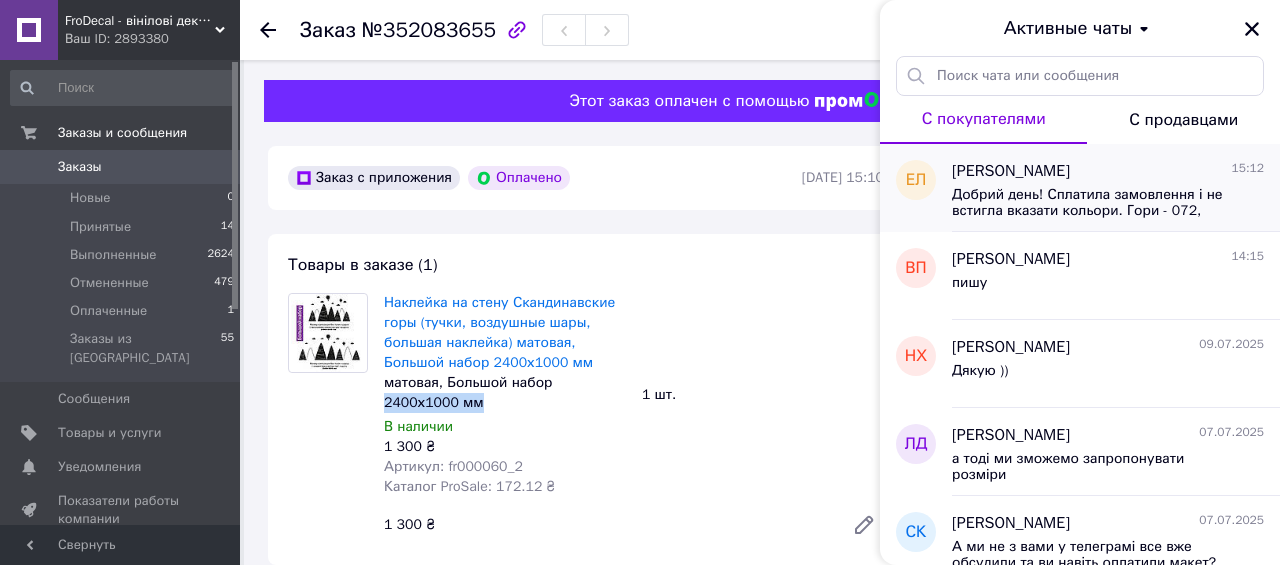 click on "Добрий день! Сплатила замовлення і не встигла вказати кольори. Гори - 072, хмари - 010" at bounding box center [1094, 203] 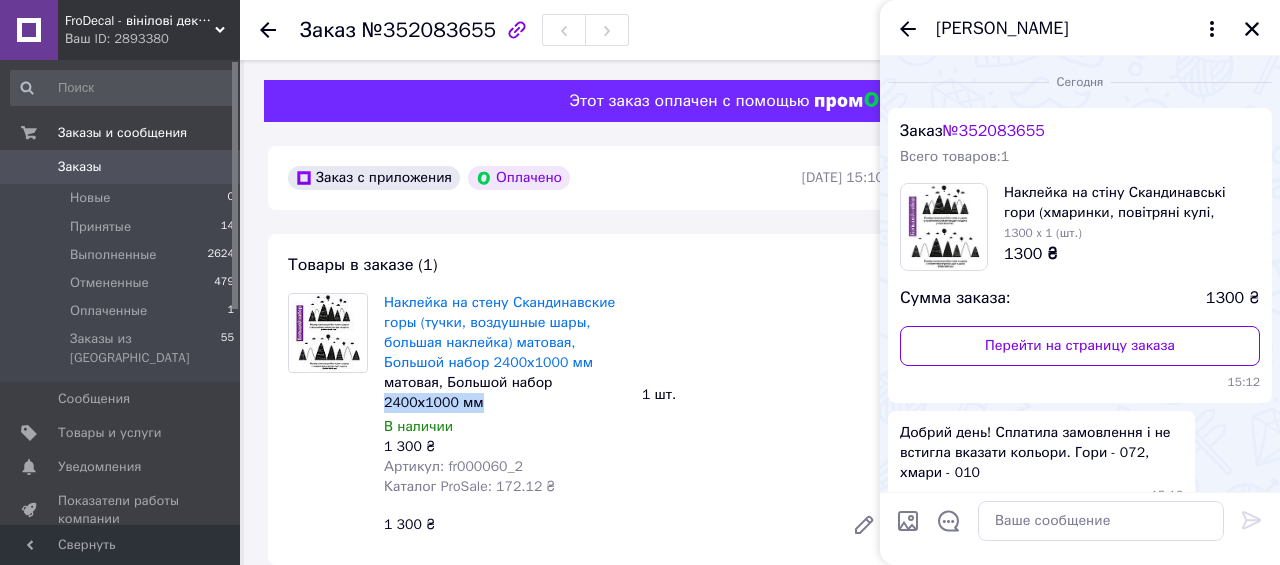 scroll, scrollTop: 104, scrollLeft: 0, axis: vertical 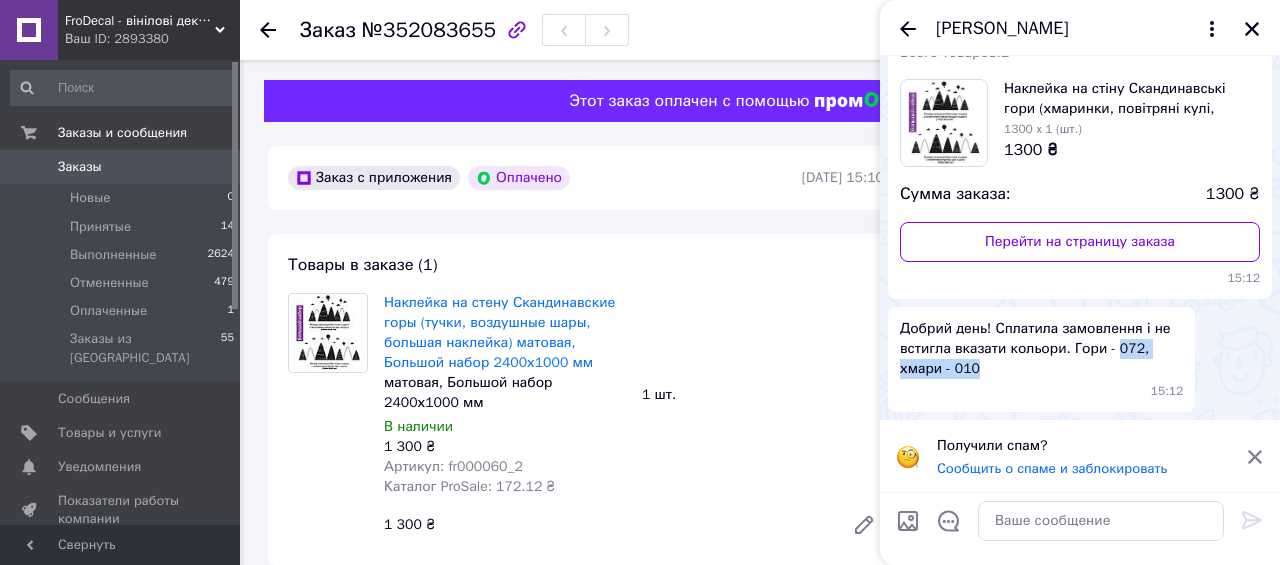 drag, startPoint x: 1123, startPoint y: 348, endPoint x: 1123, endPoint y: 366, distance: 18 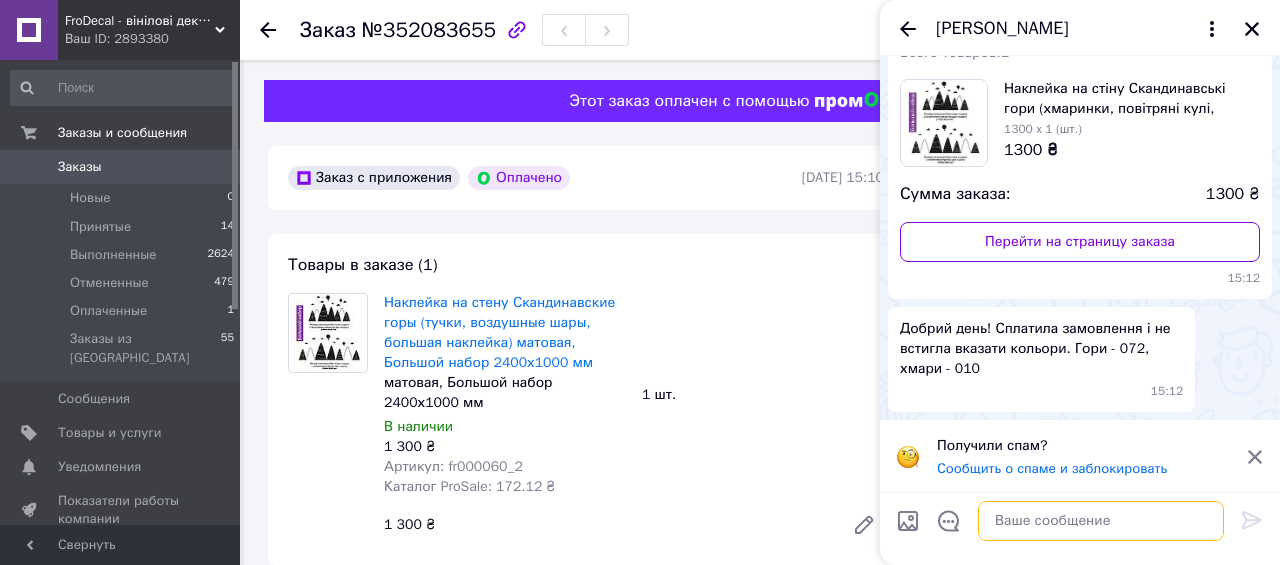 click at bounding box center [1101, 521] 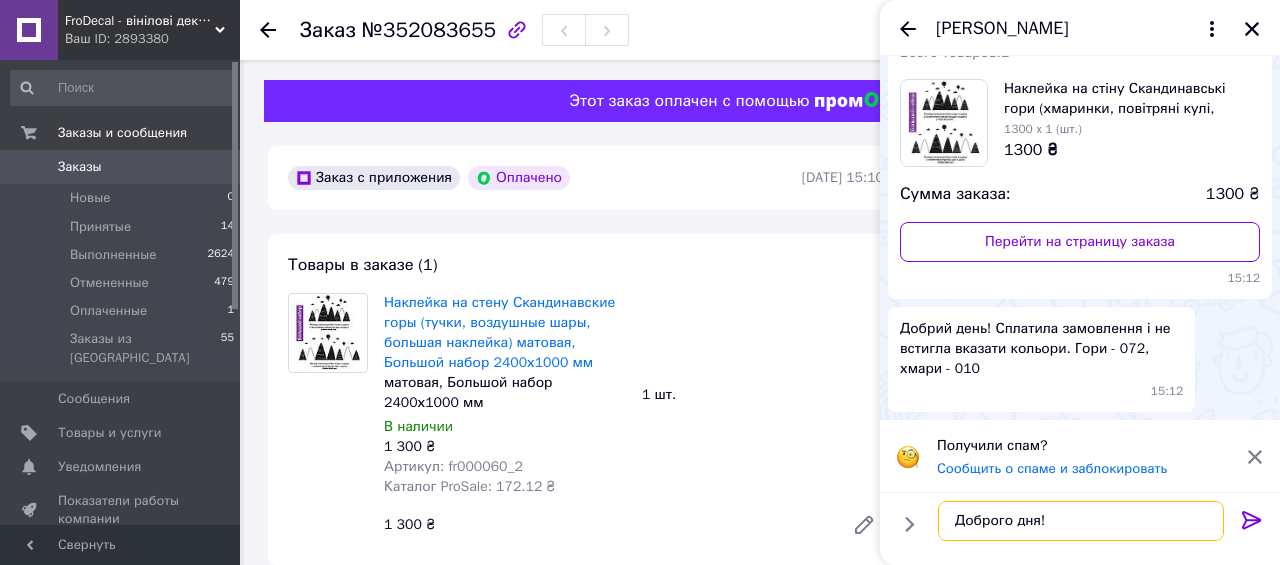 scroll, scrollTop: 11, scrollLeft: 0, axis: vertical 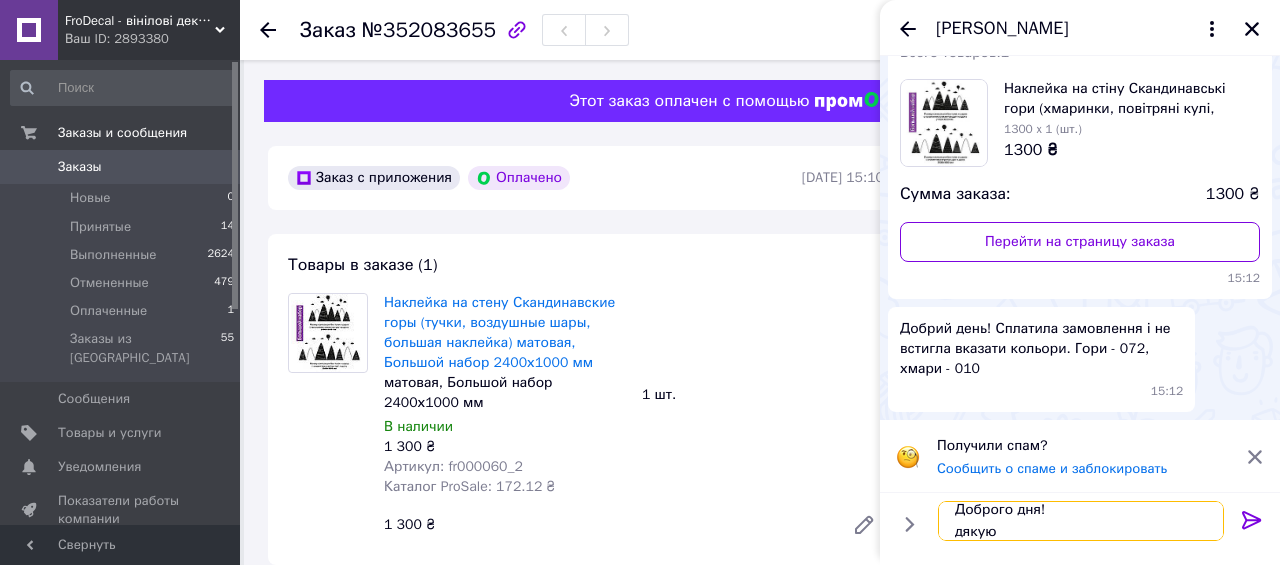 type on "Доброго дня!
дякую!" 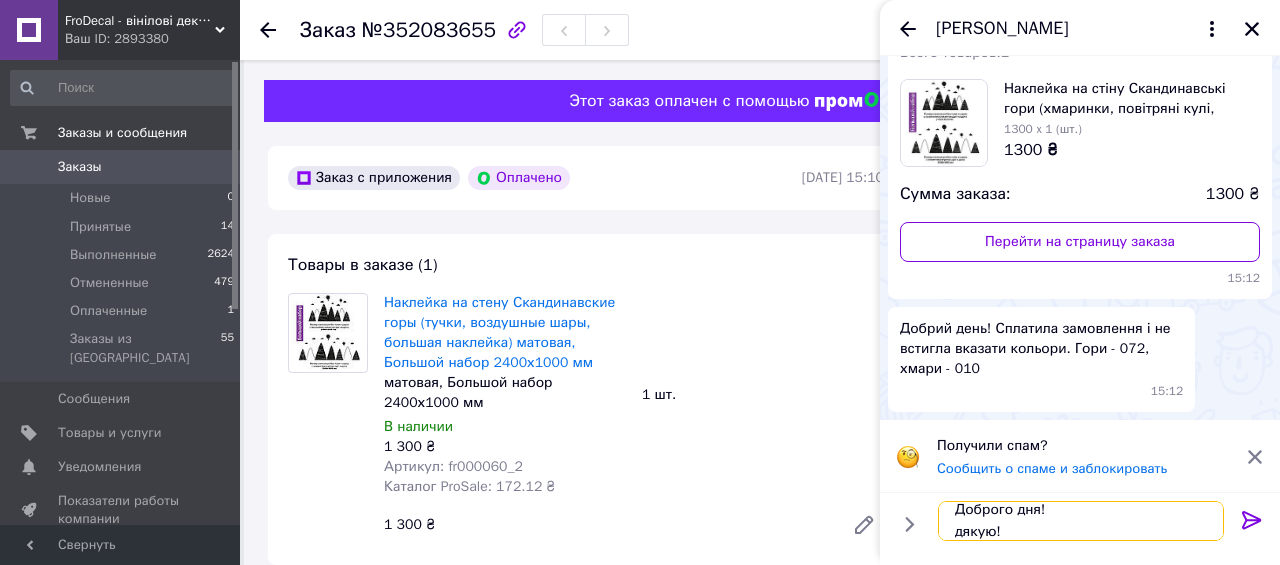 type 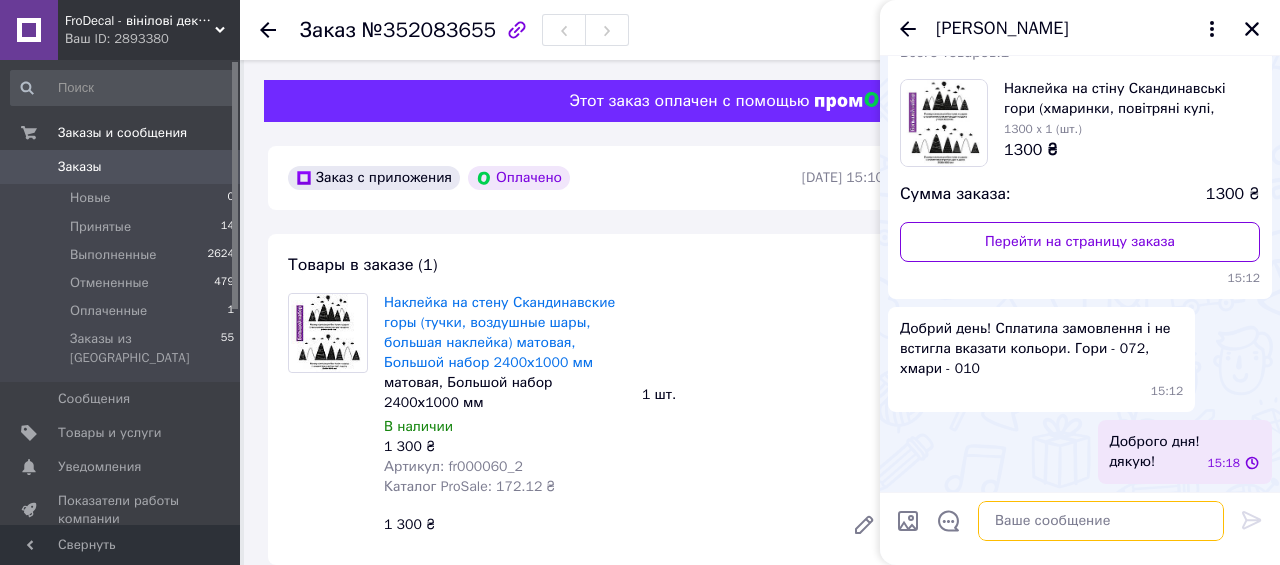 scroll, scrollTop: 0, scrollLeft: 0, axis: both 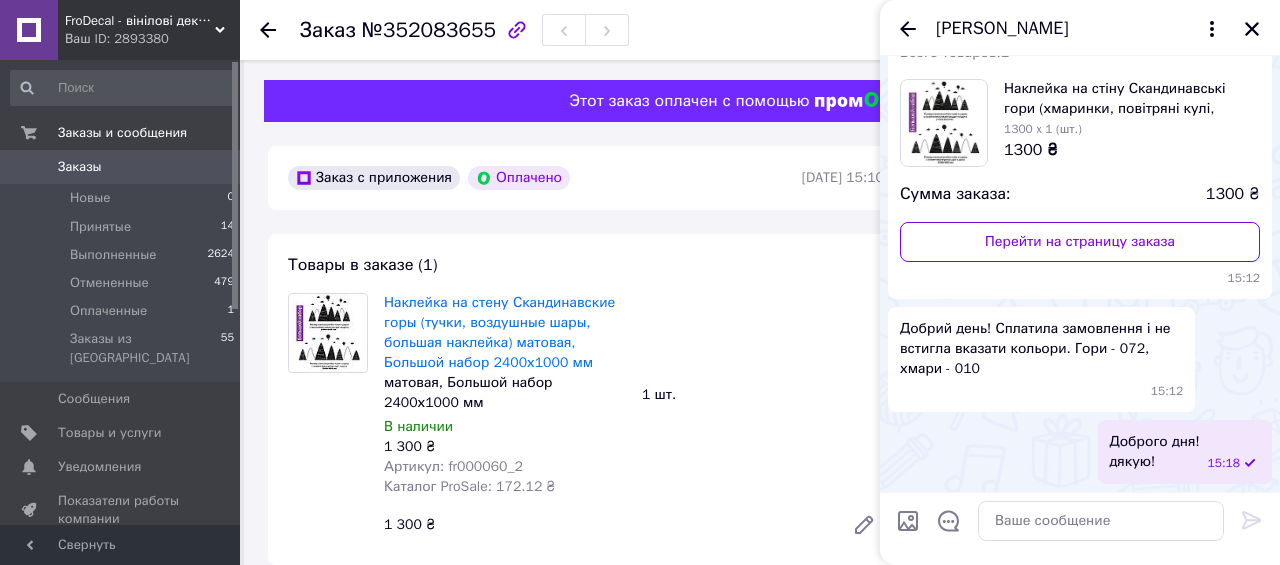 click on "Наклейка на стену Скандинавские горы (тучки, воздушные шары, большая наклейка) матовая, Большой набор 2400х1000 мм матовая, Большой набор 2400х1000 мм В наличии 1 300 ₴ Артикул: fr000060_2 Каталог ProSale: 172.12 ₴  1 шт. 1 300 ₴" at bounding box center (634, 419) 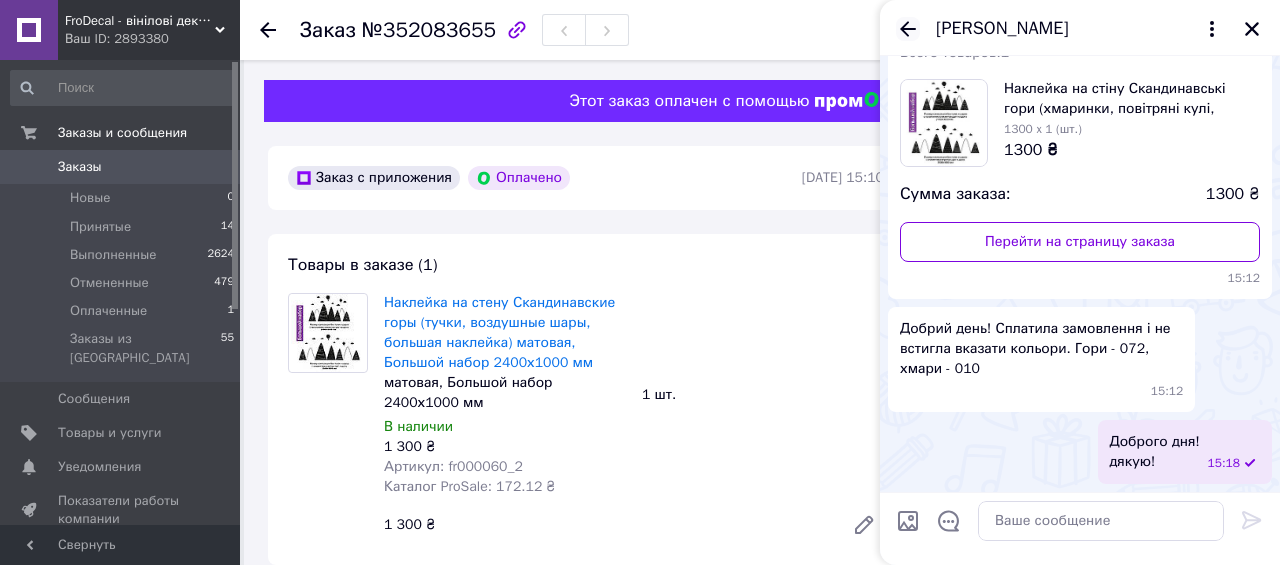click 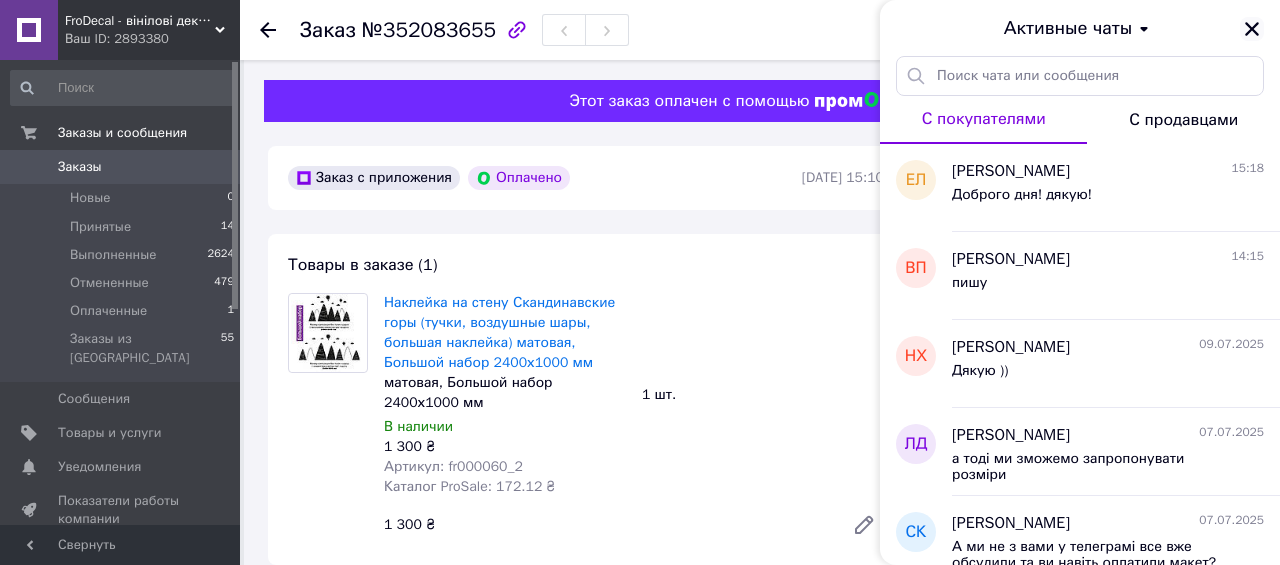 click 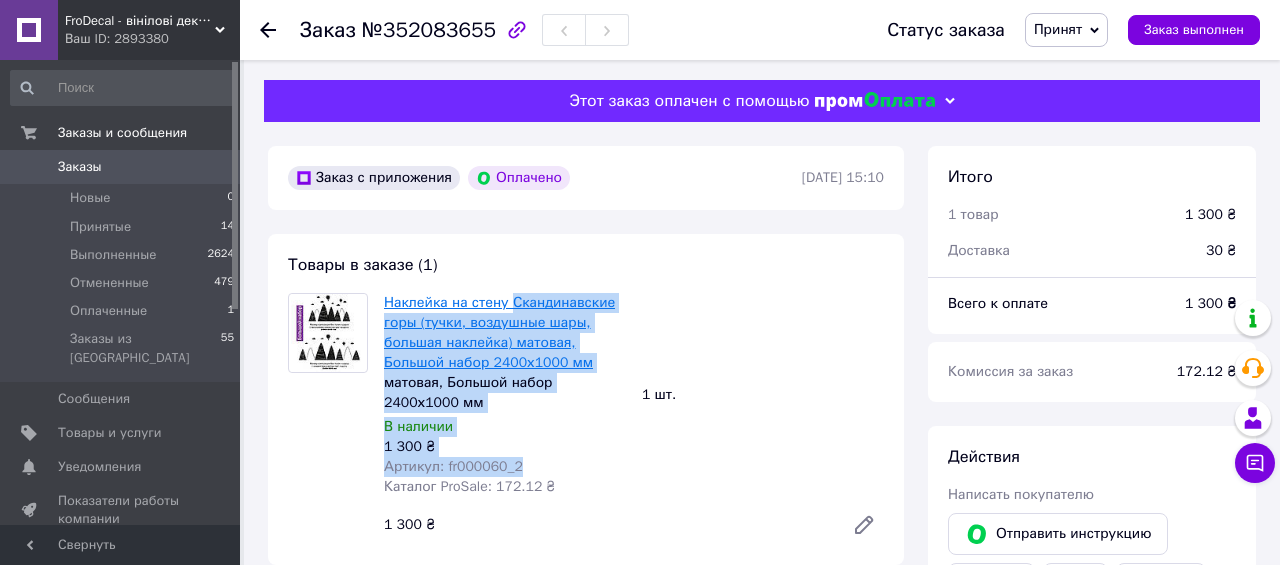 drag, startPoint x: 533, startPoint y: 462, endPoint x: 515, endPoint y: 298, distance: 164.98485 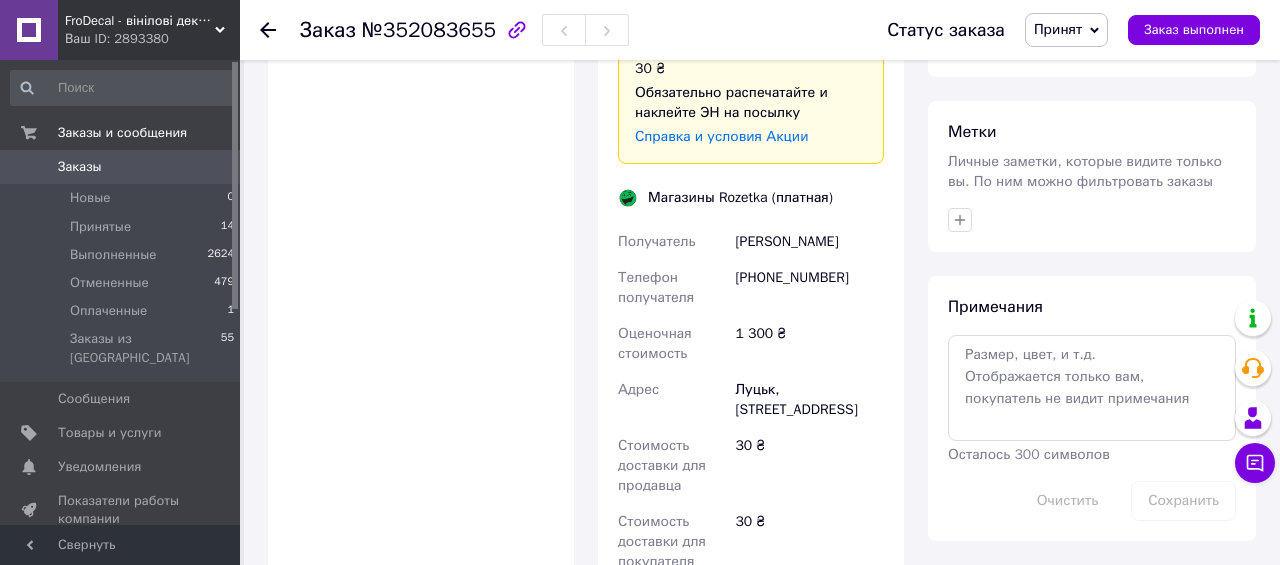scroll, scrollTop: 927, scrollLeft: 0, axis: vertical 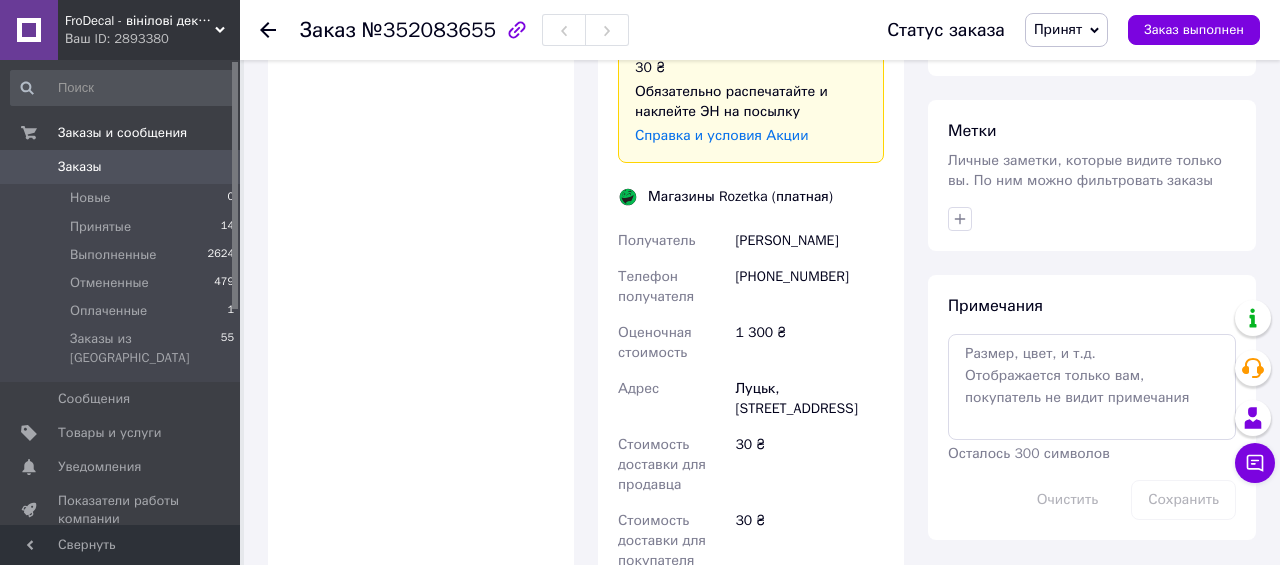 drag, startPoint x: 737, startPoint y: 236, endPoint x: 815, endPoint y: 405, distance: 186.13167 